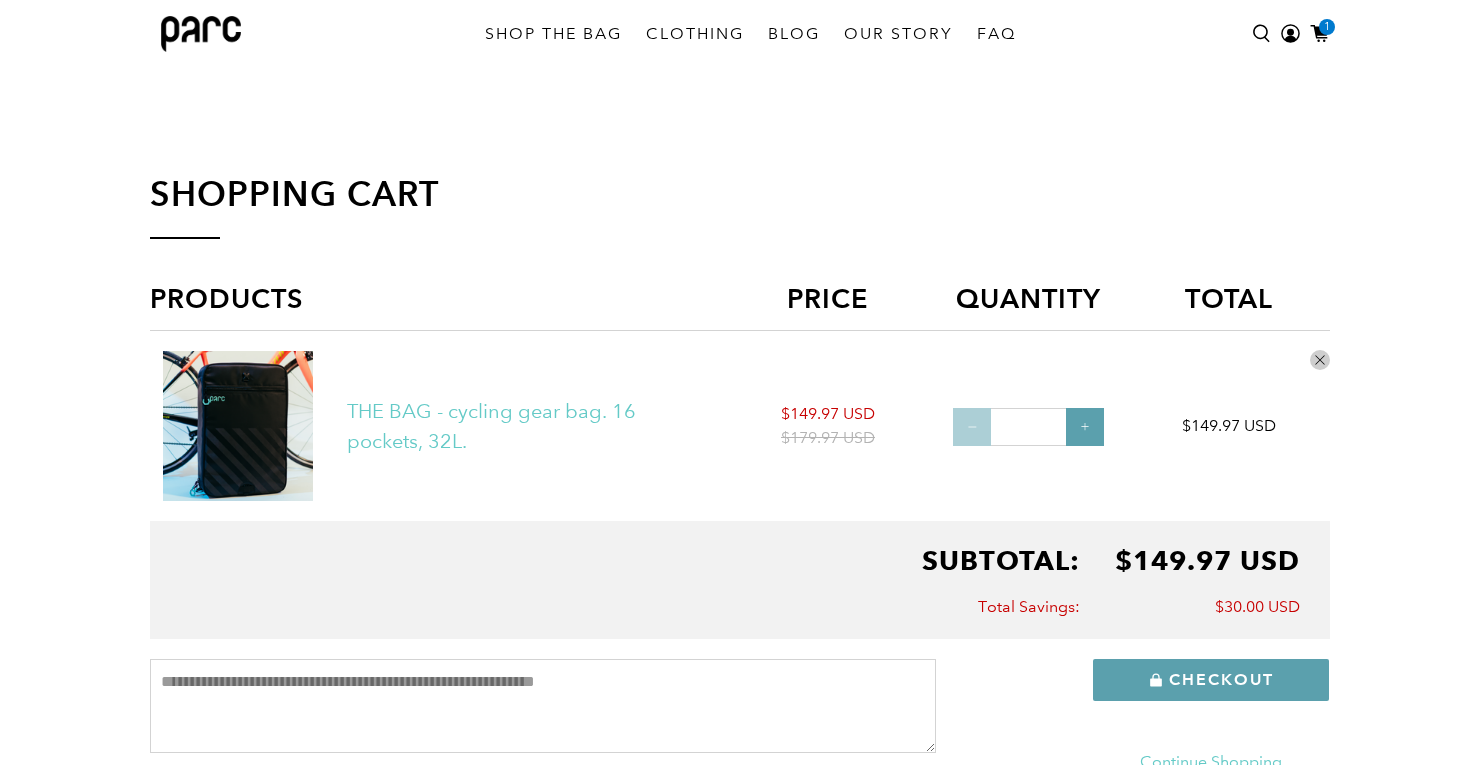 scroll, scrollTop: 167, scrollLeft: 0, axis: vertical 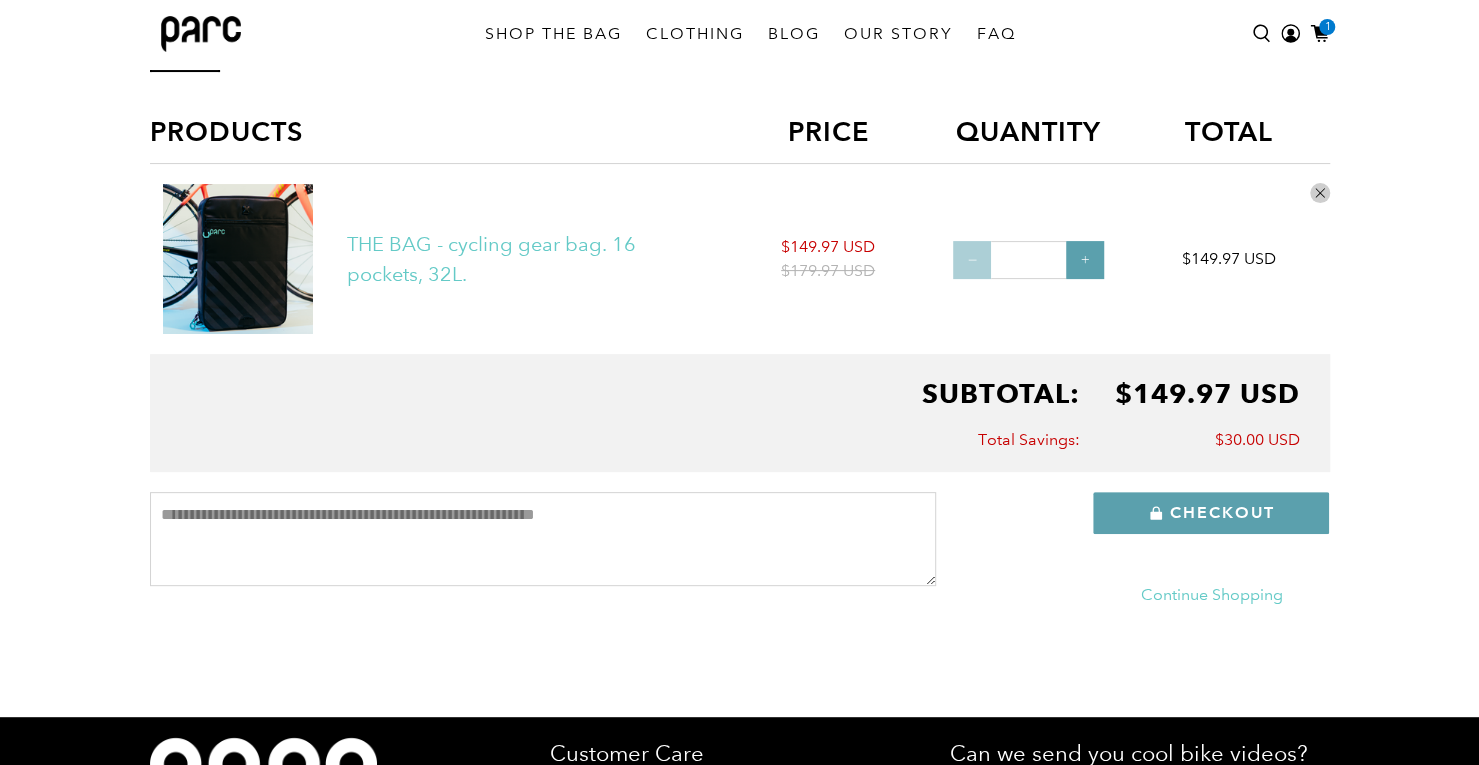 click on "THE BAG - cycling gear bag. 16 pockets, 32L." at bounding box center (491, 259) 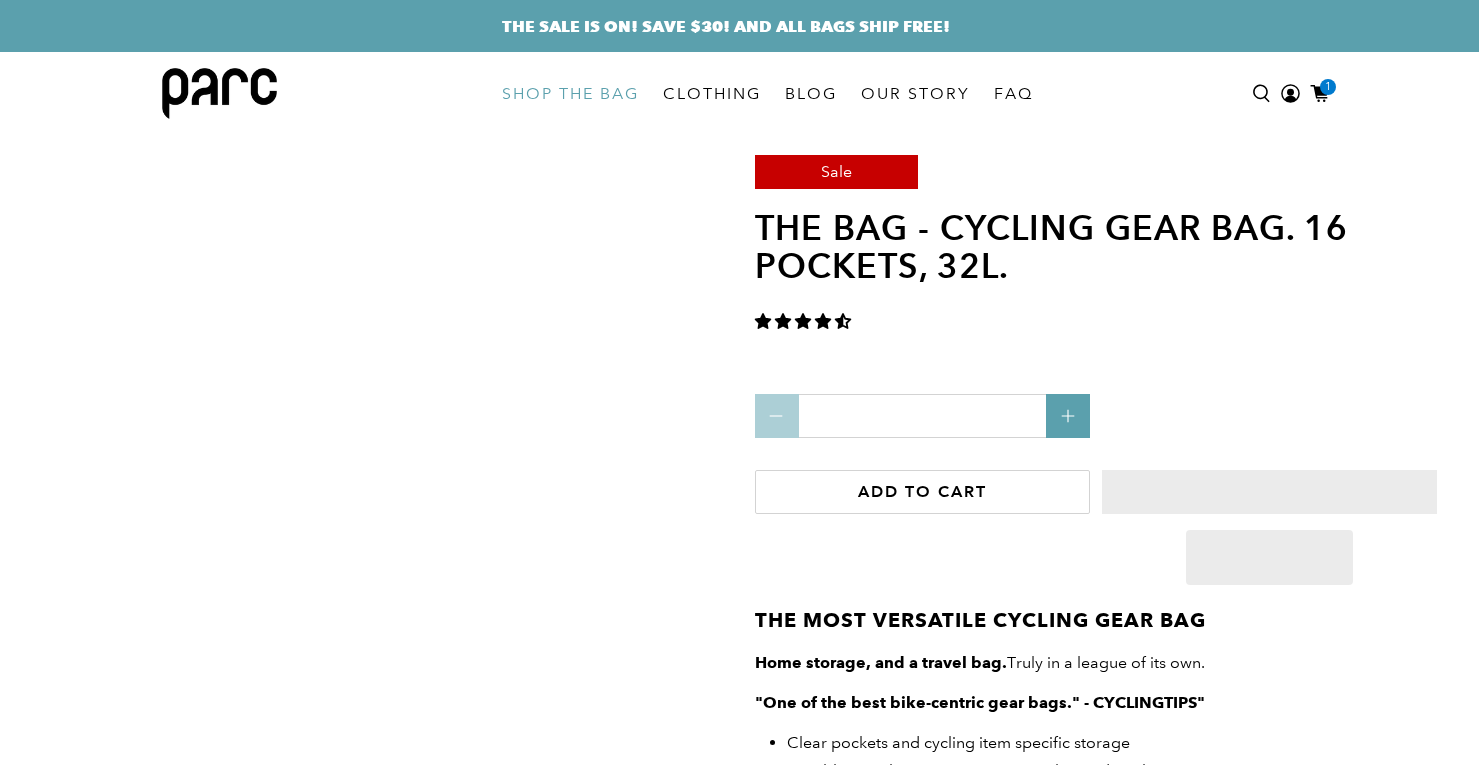 scroll, scrollTop: 0, scrollLeft: 0, axis: both 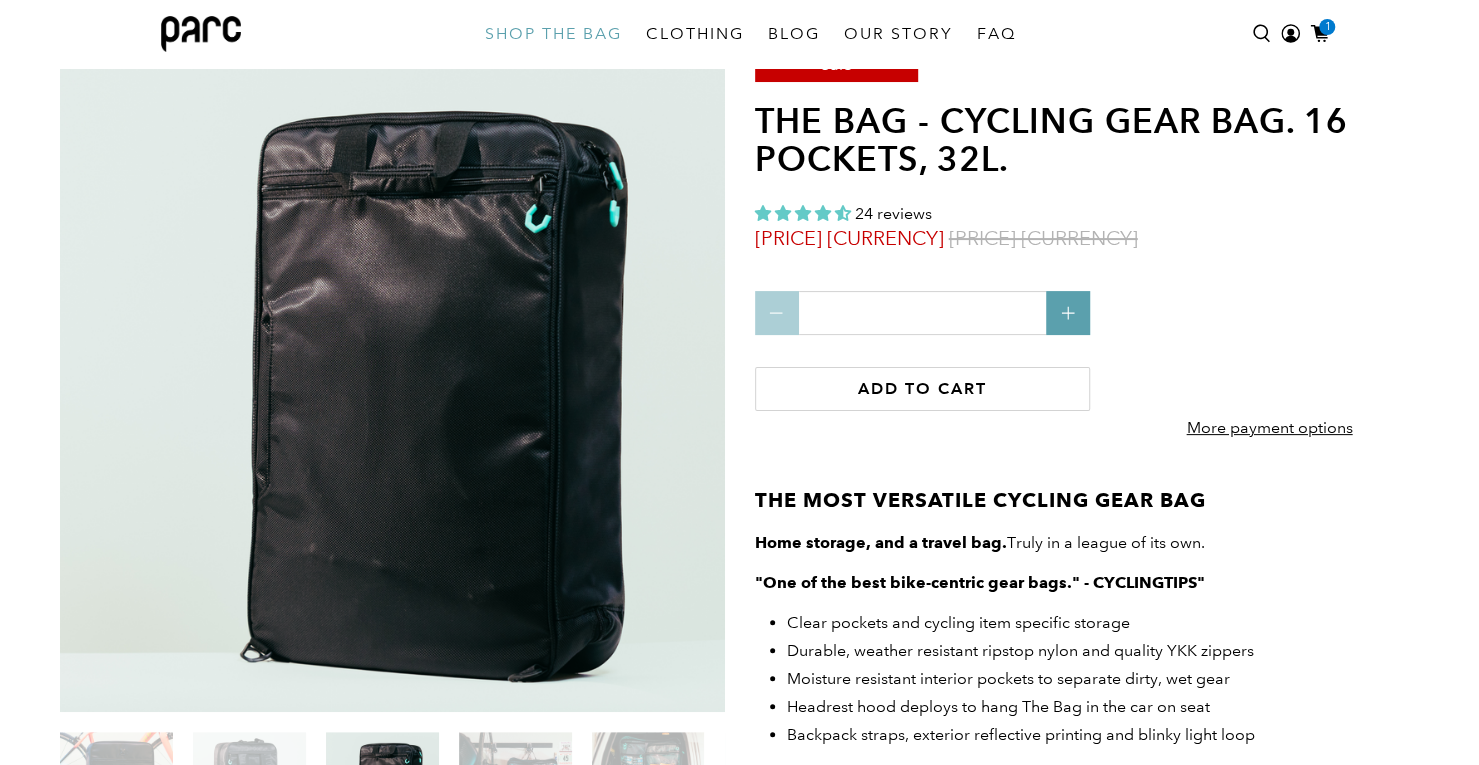 click 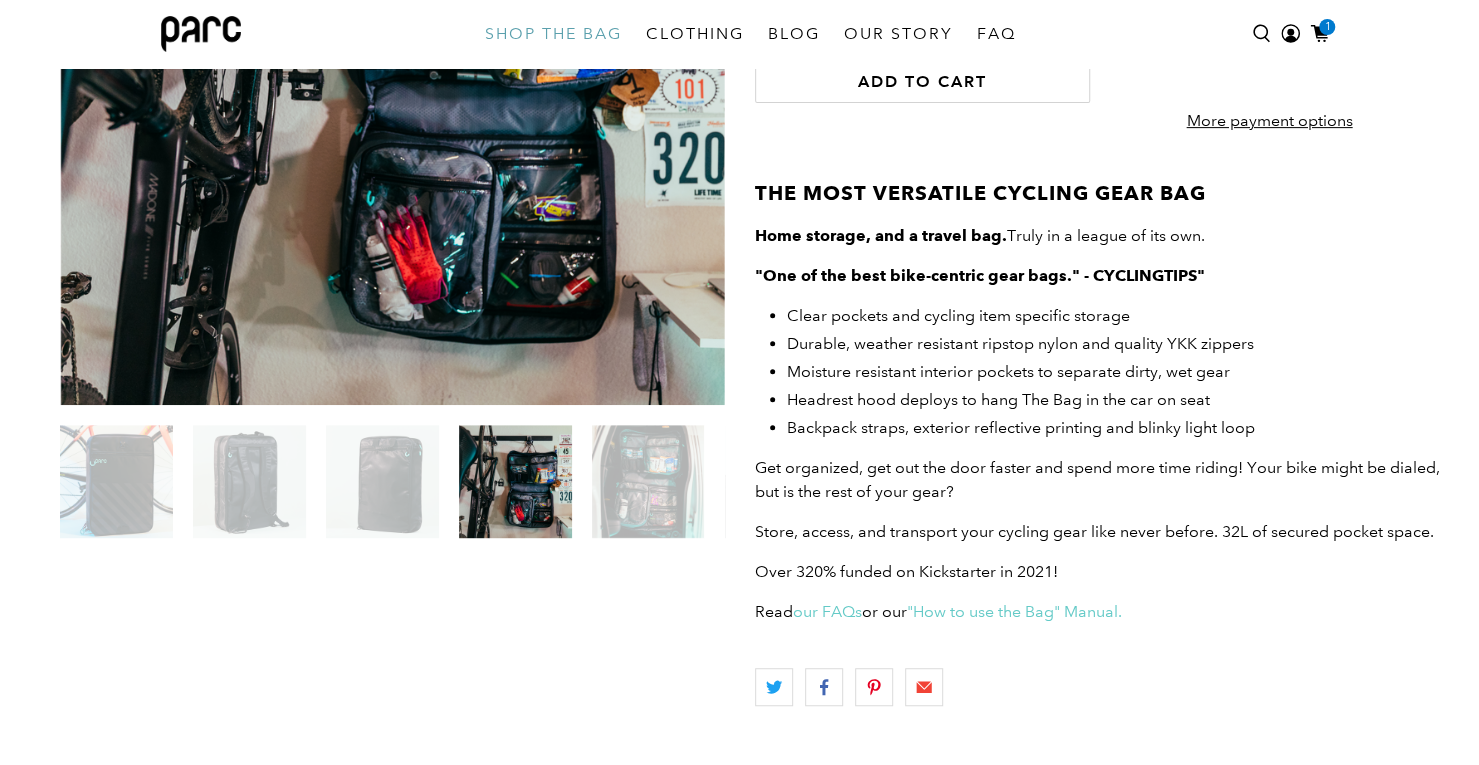 scroll, scrollTop: 400, scrollLeft: 0, axis: vertical 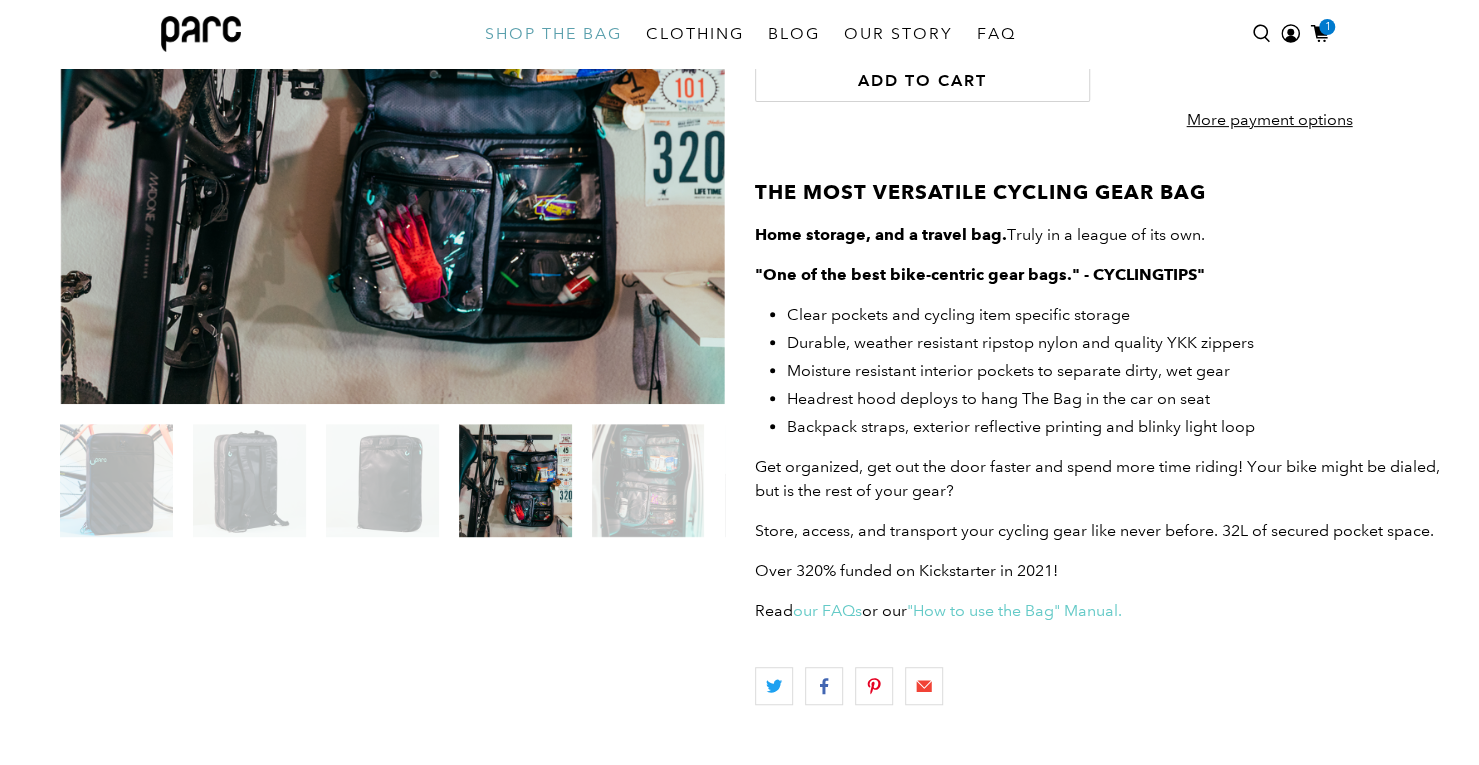 click at bounding box center (648, 480) 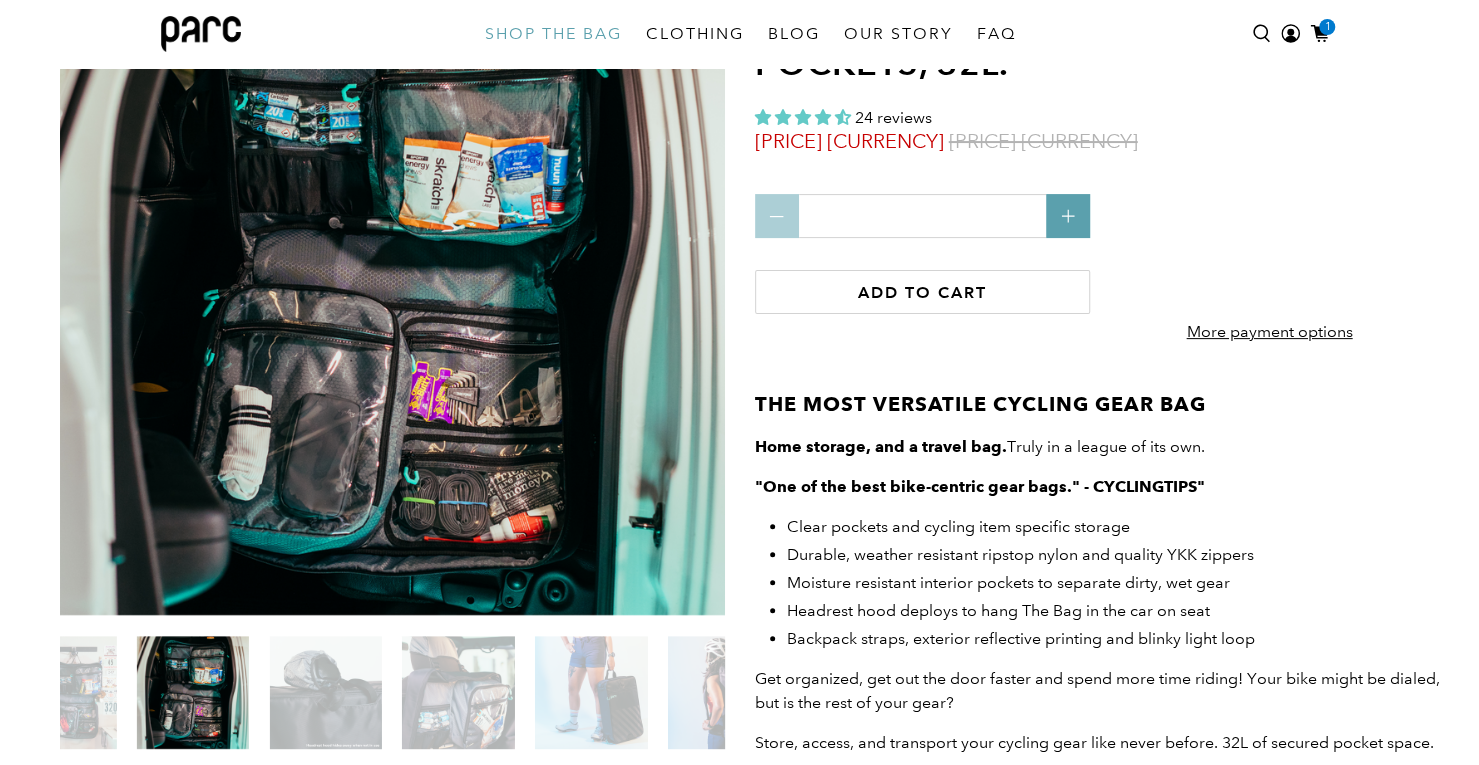 scroll, scrollTop: 288, scrollLeft: 0, axis: vertical 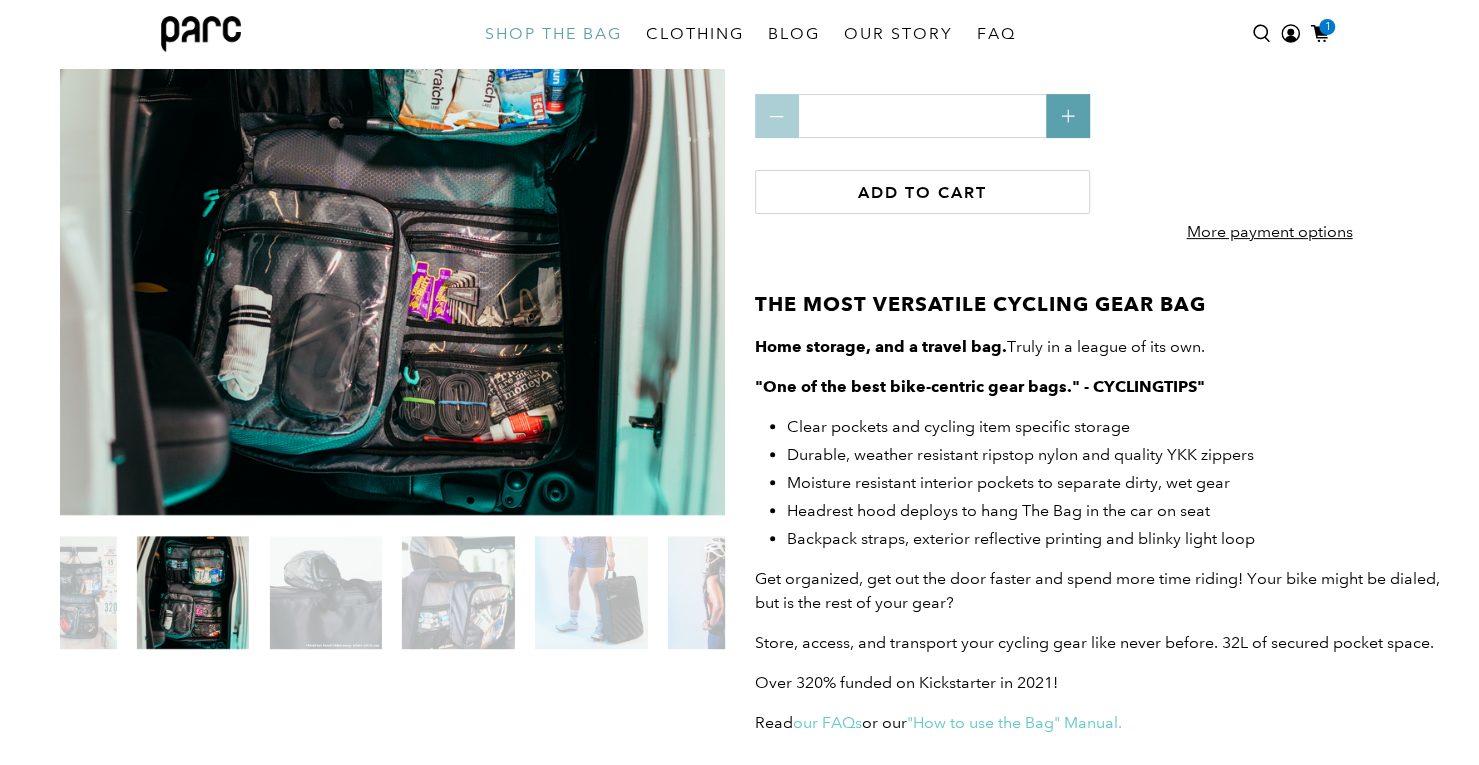 click 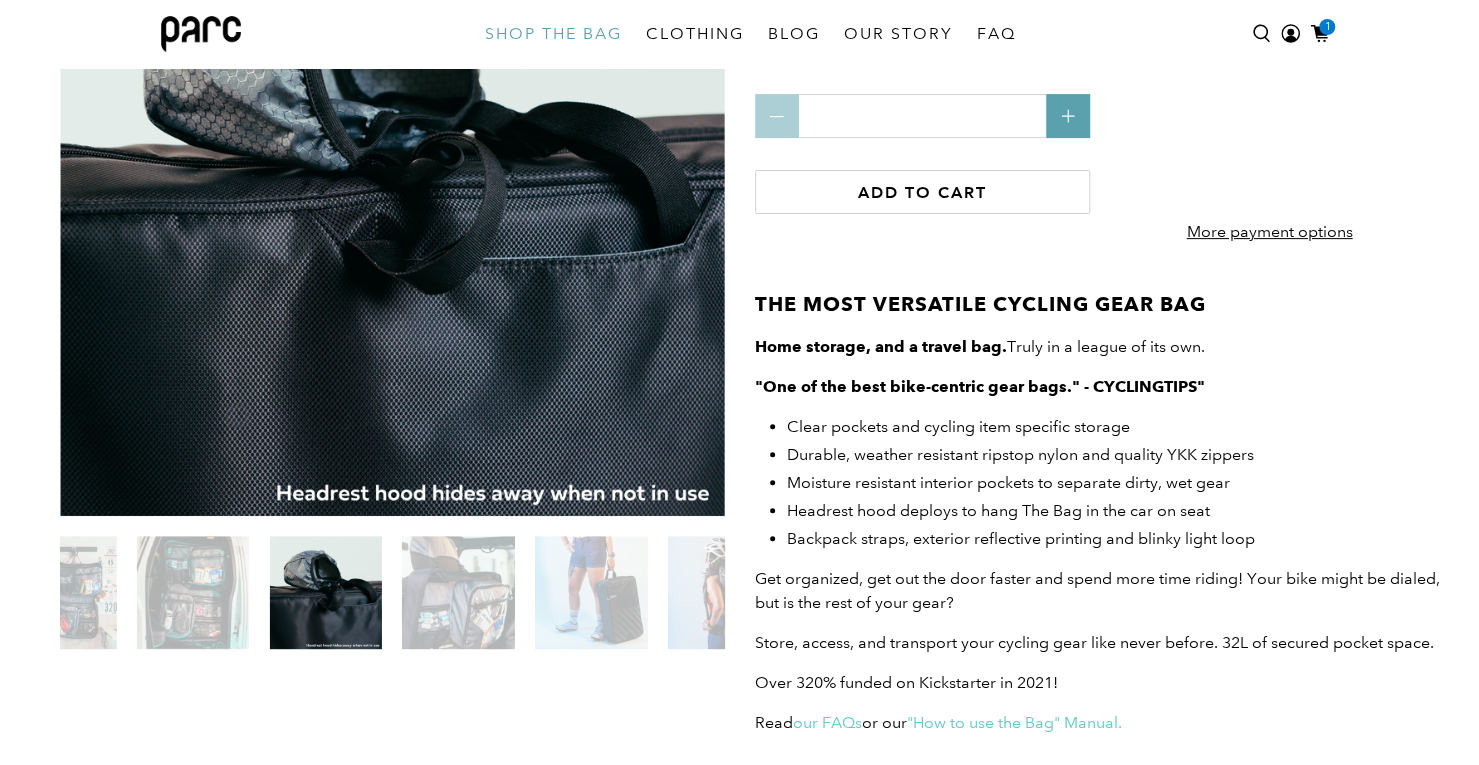 click 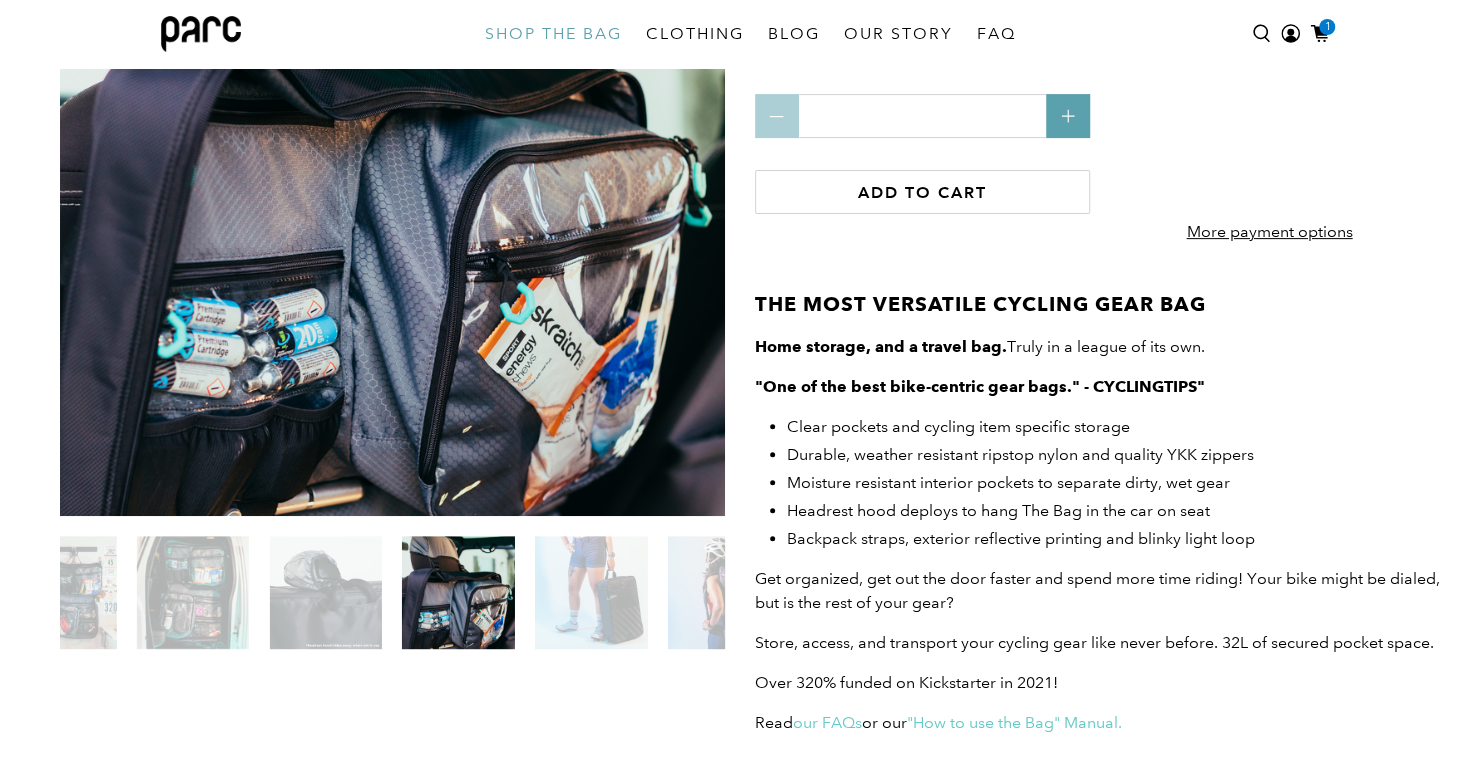 click 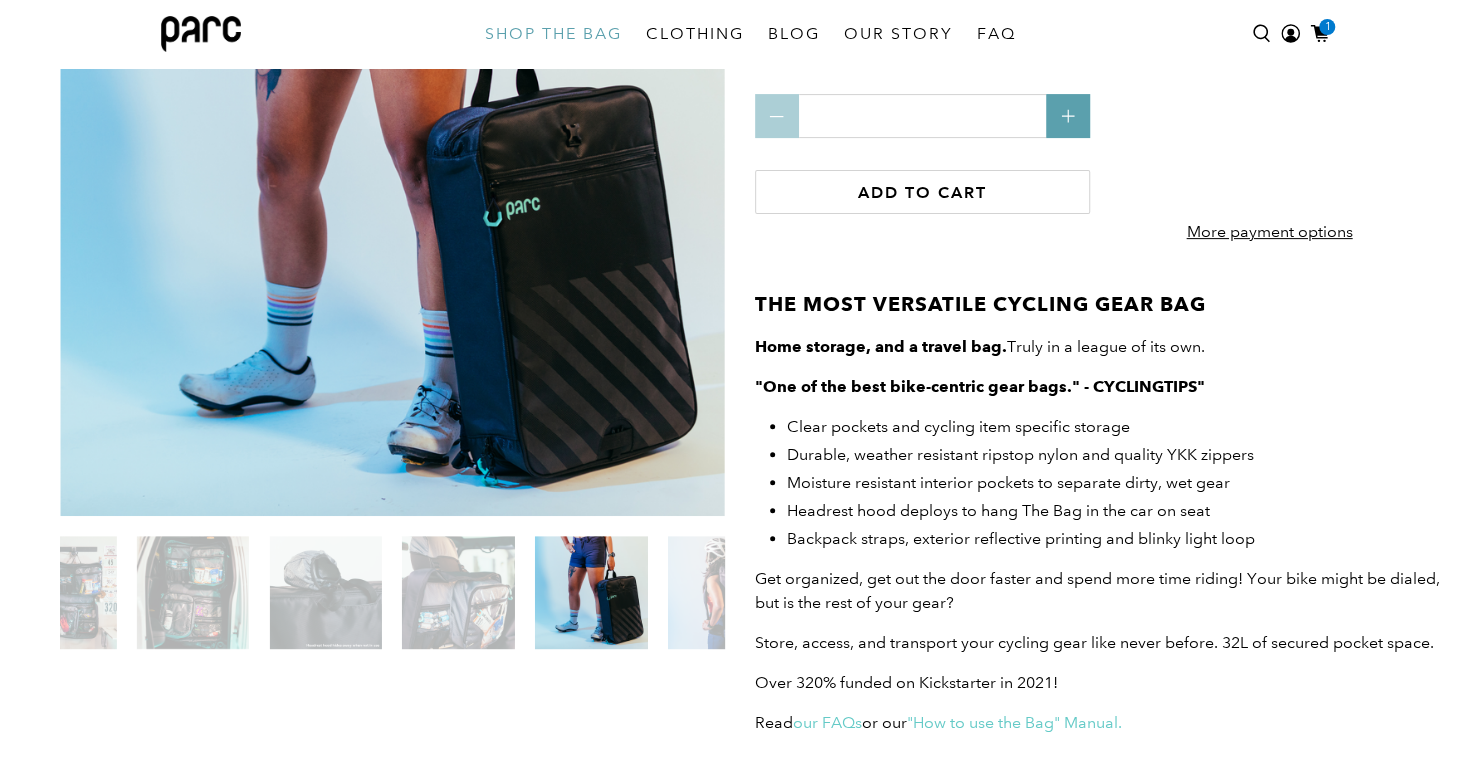 click 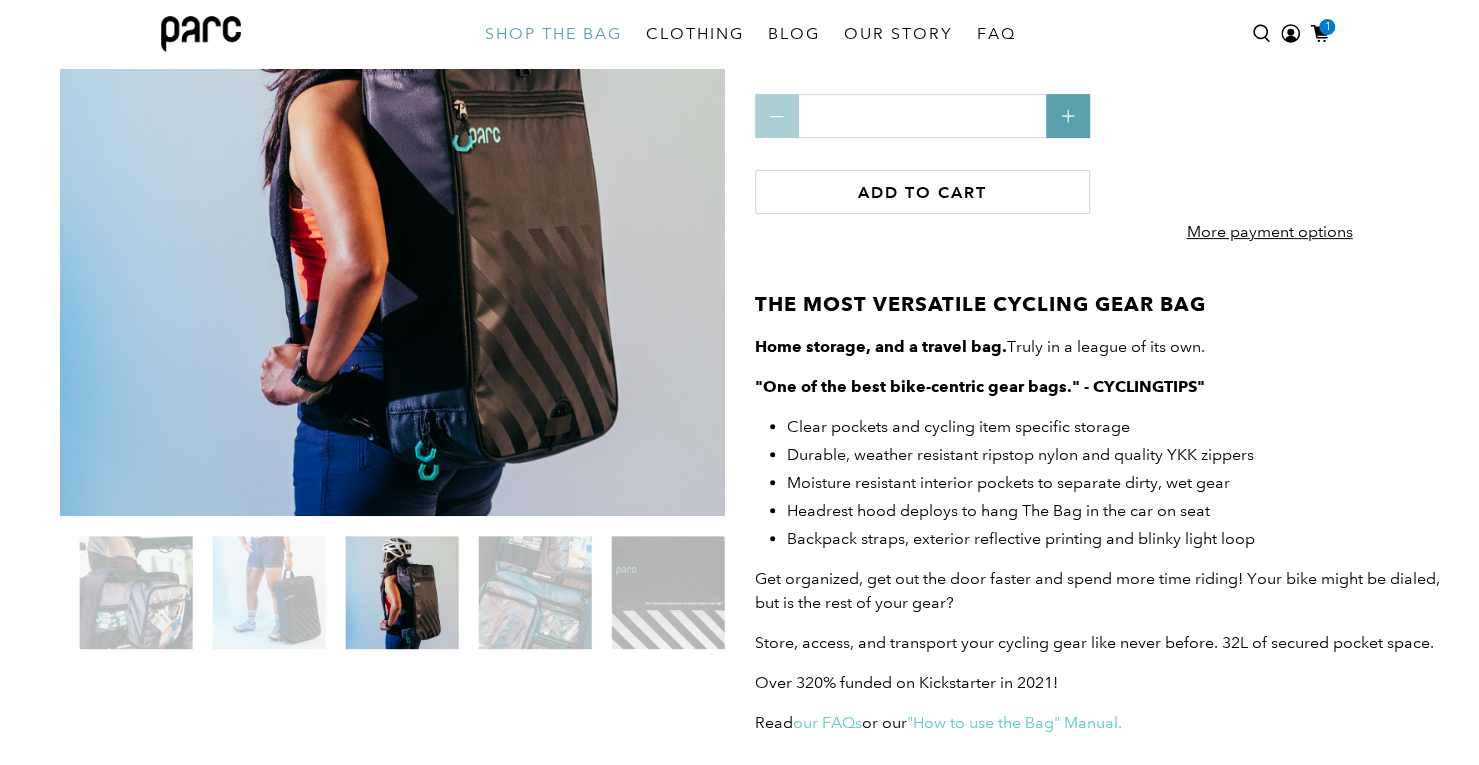 click 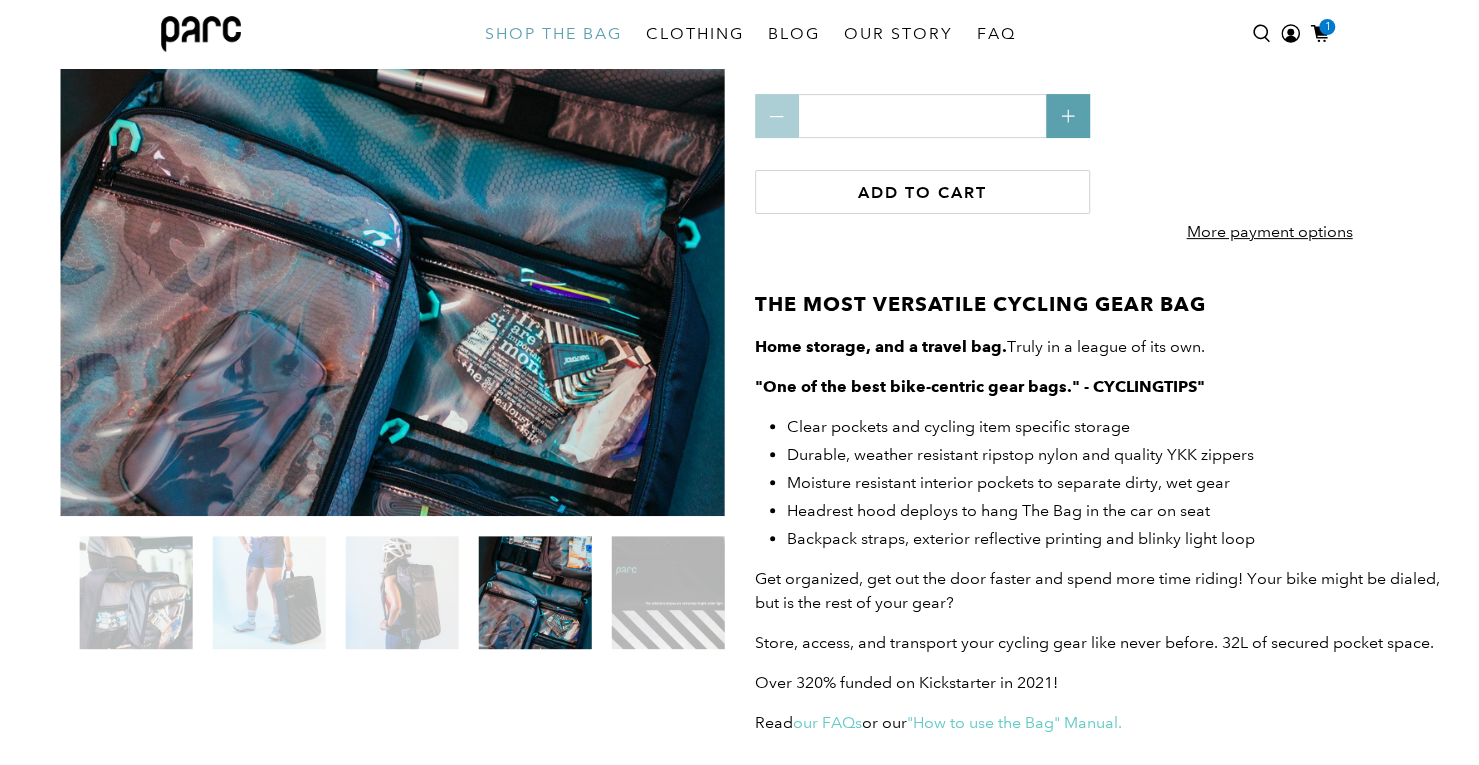 click 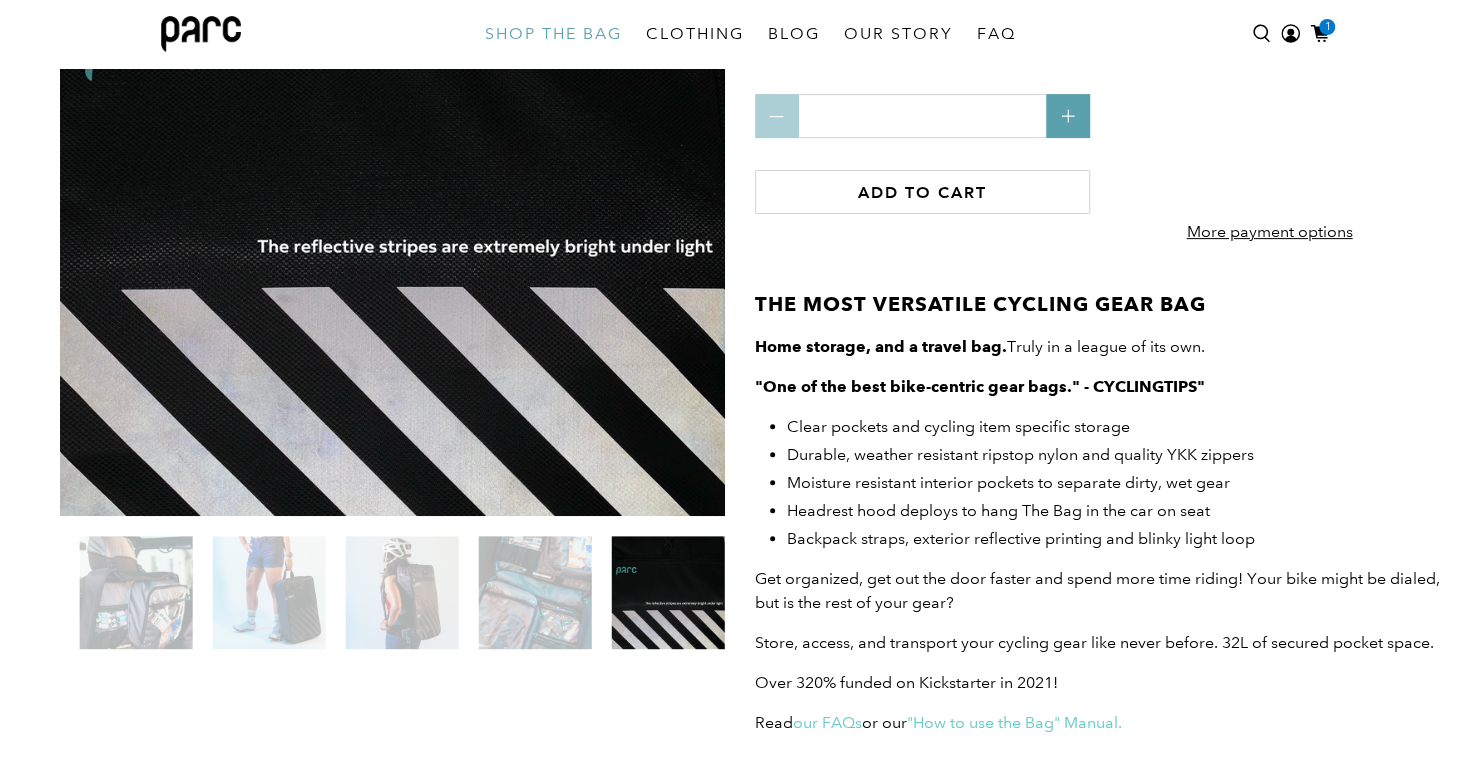 click 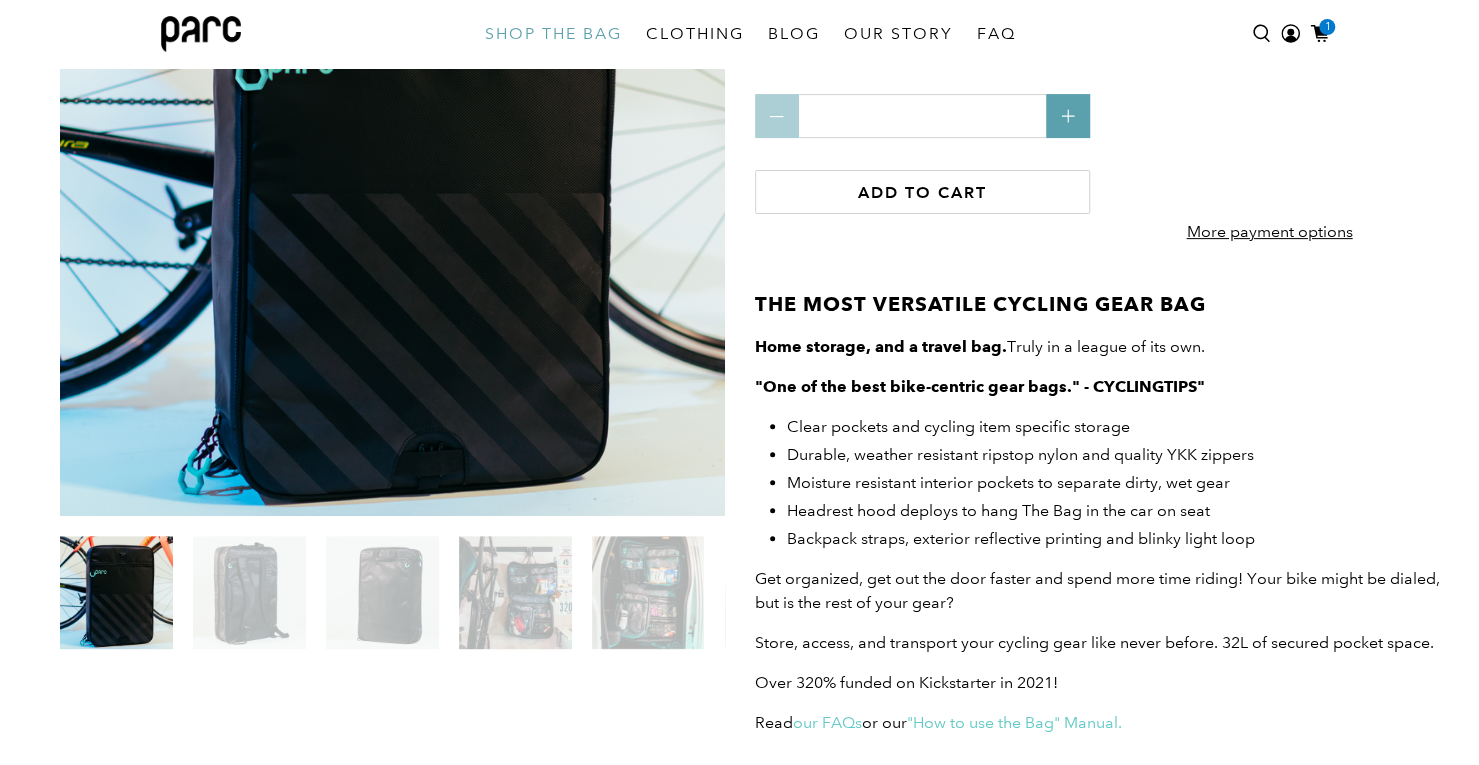 click 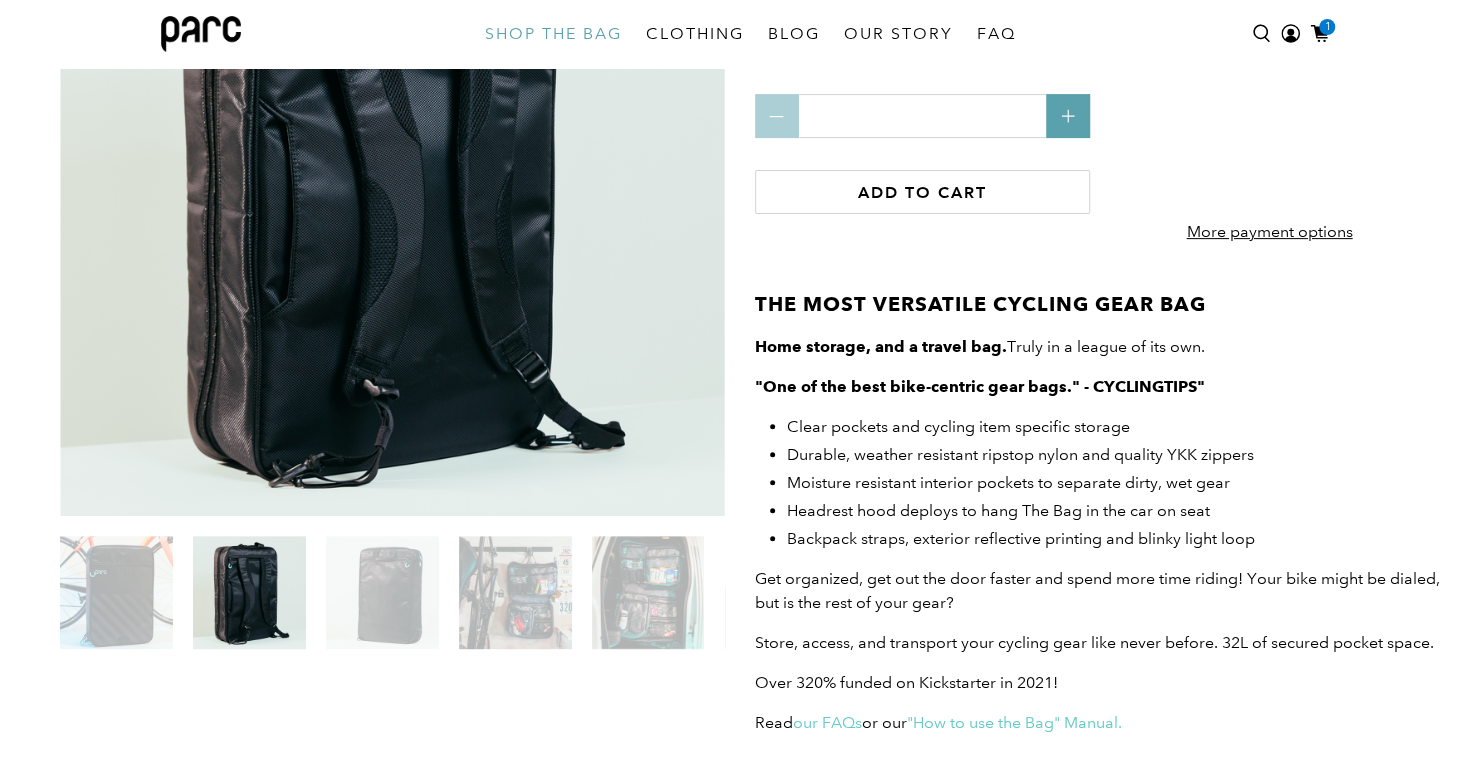 click 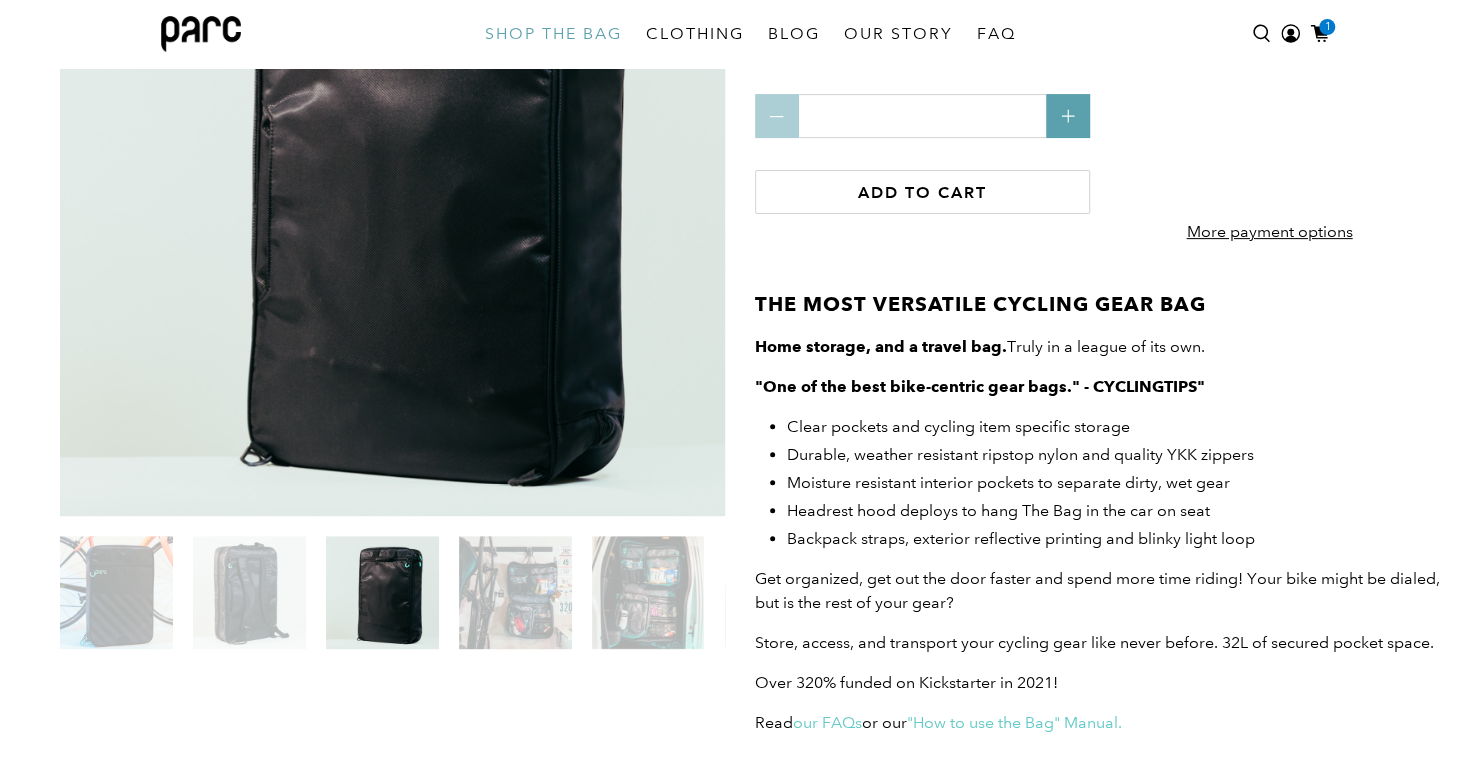 click 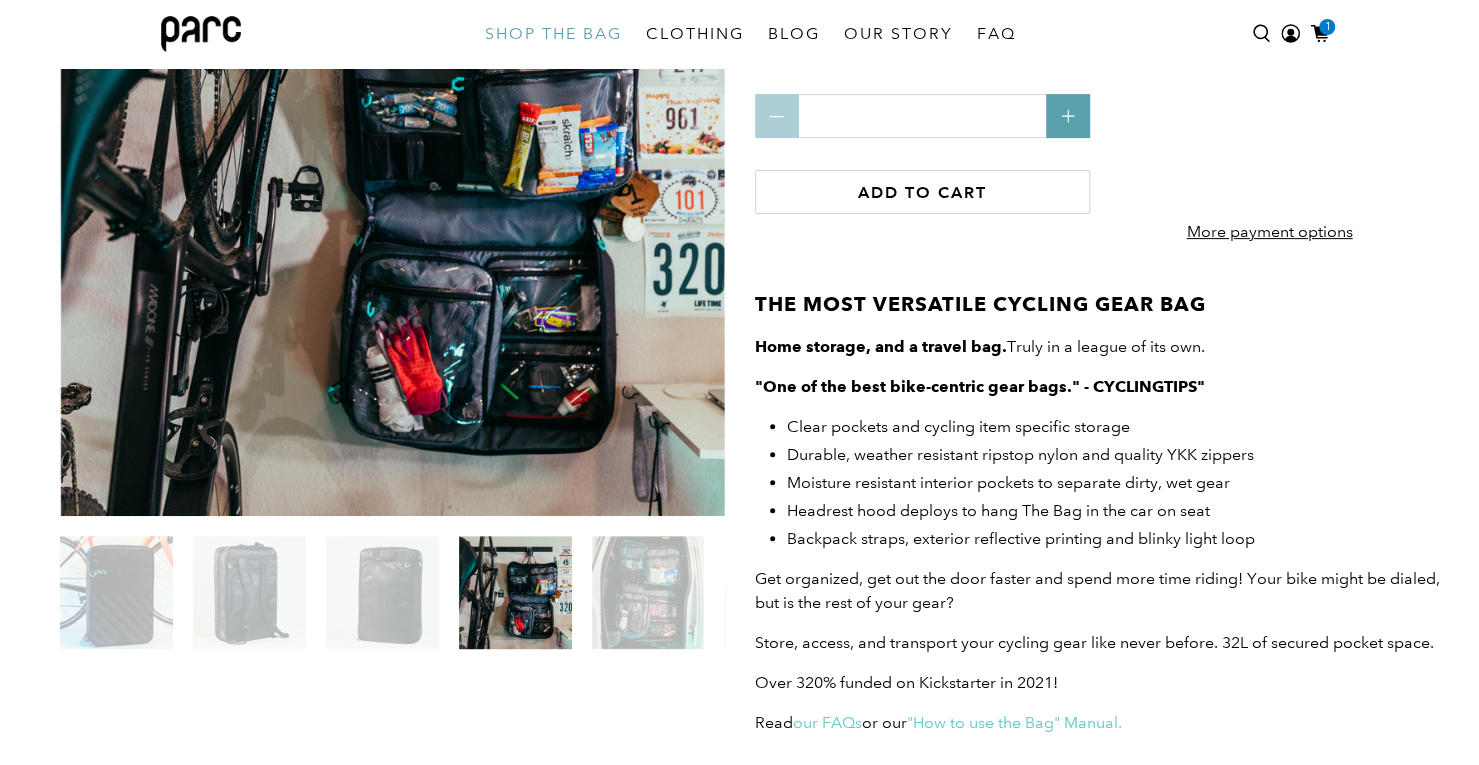 click 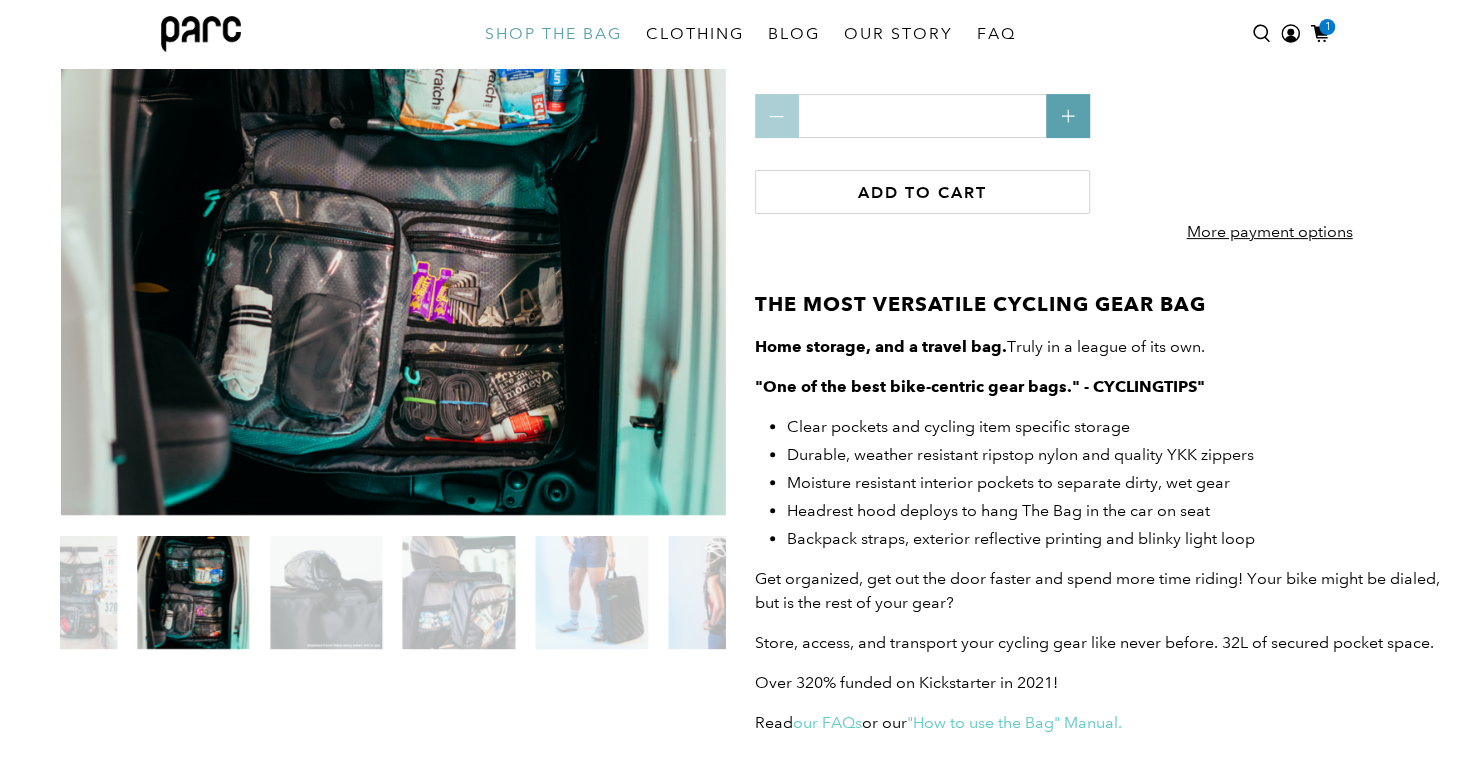 click 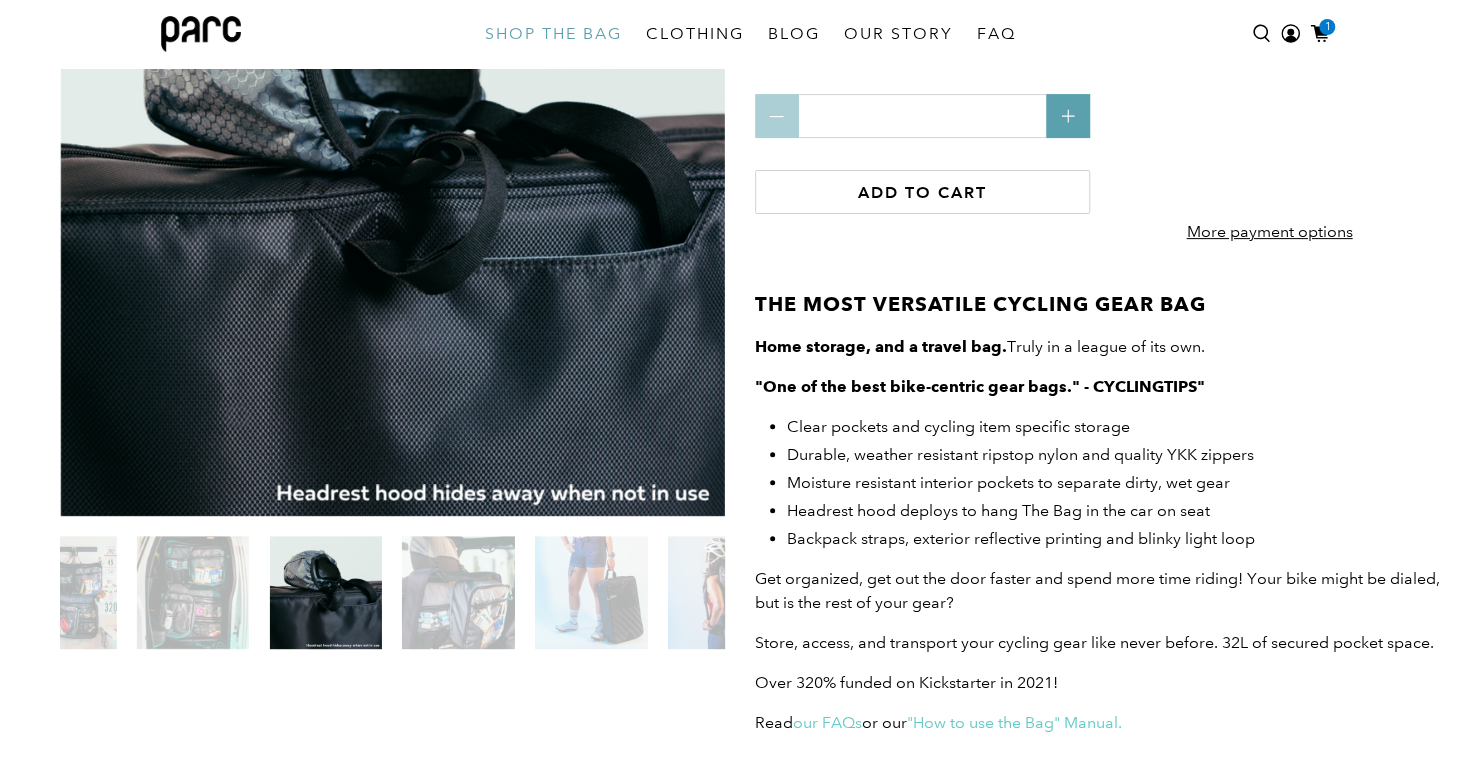 click 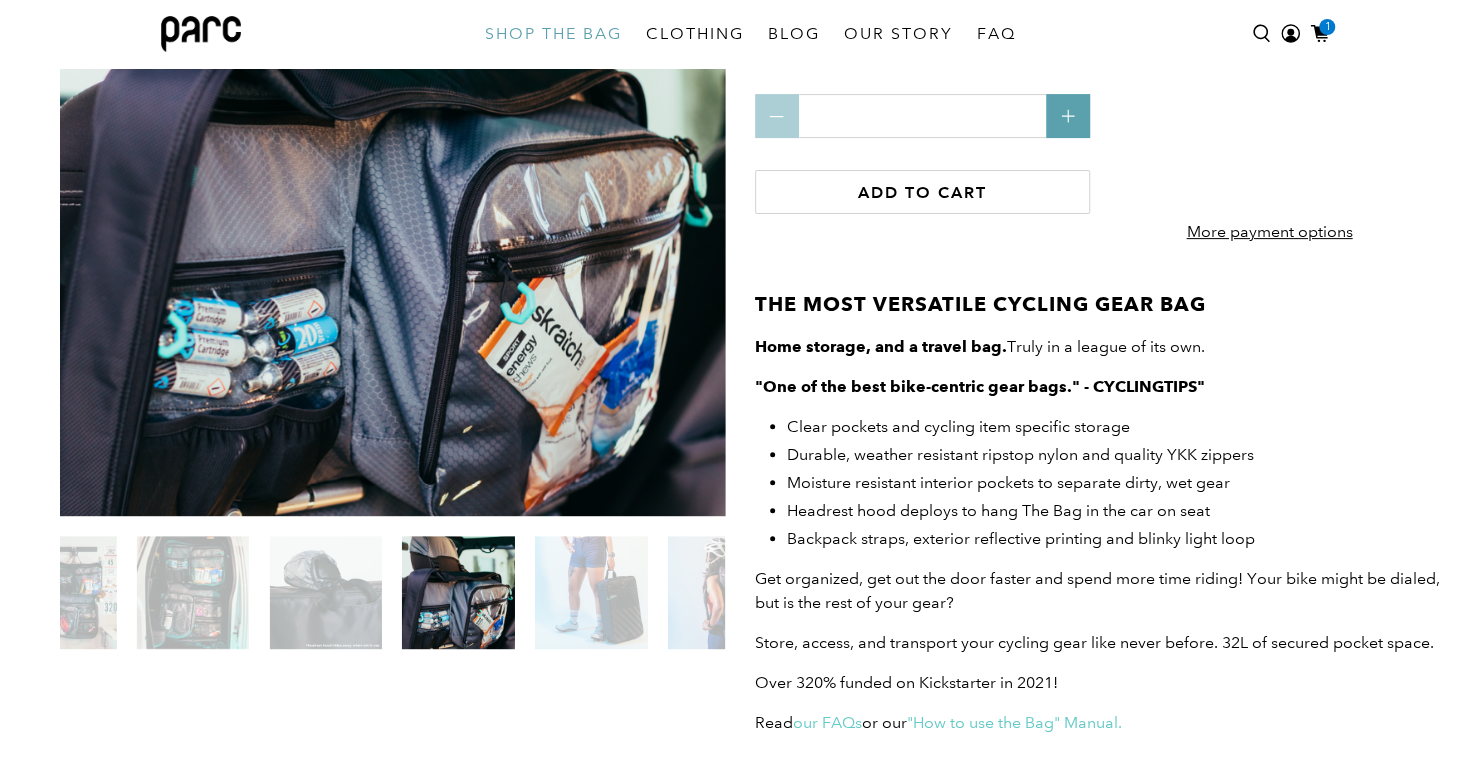 click 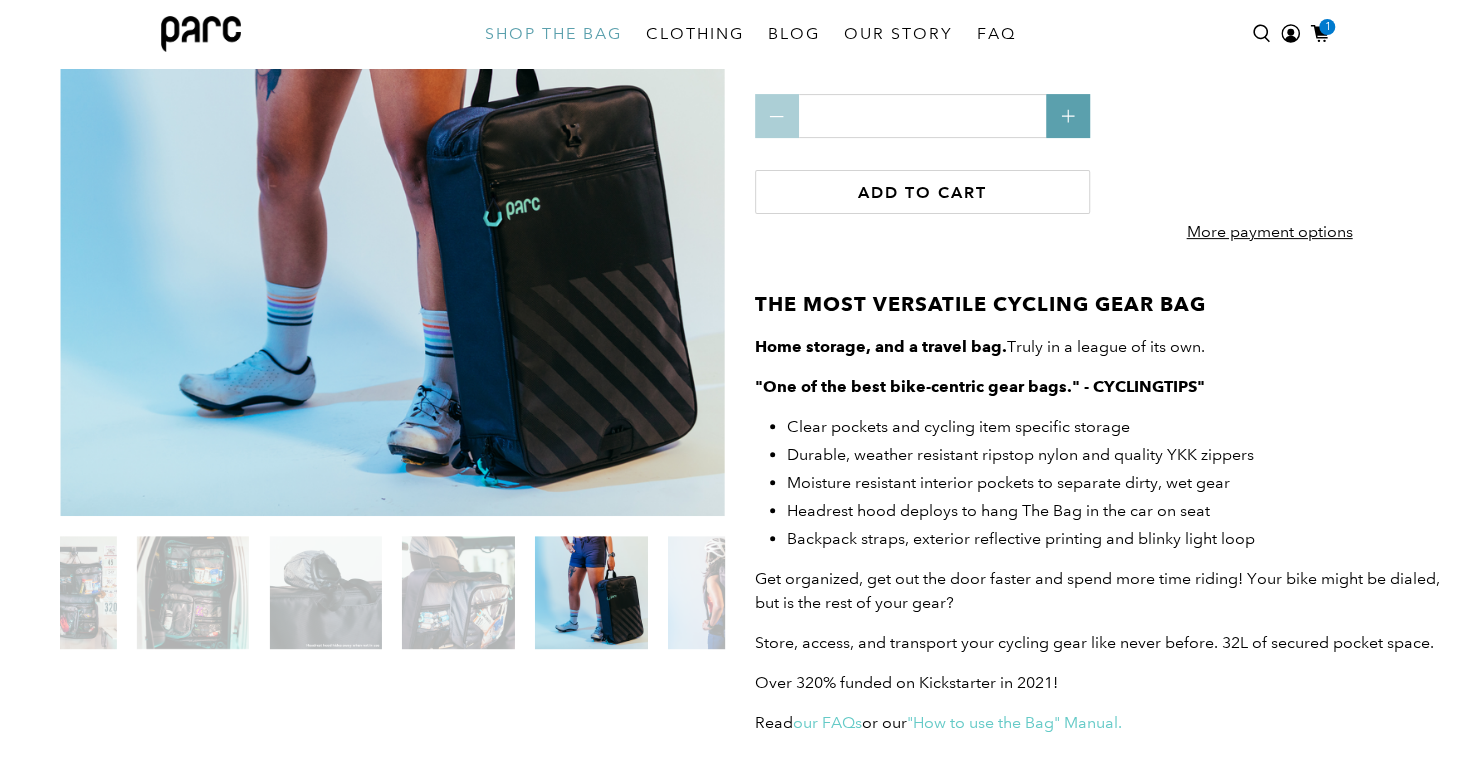 click 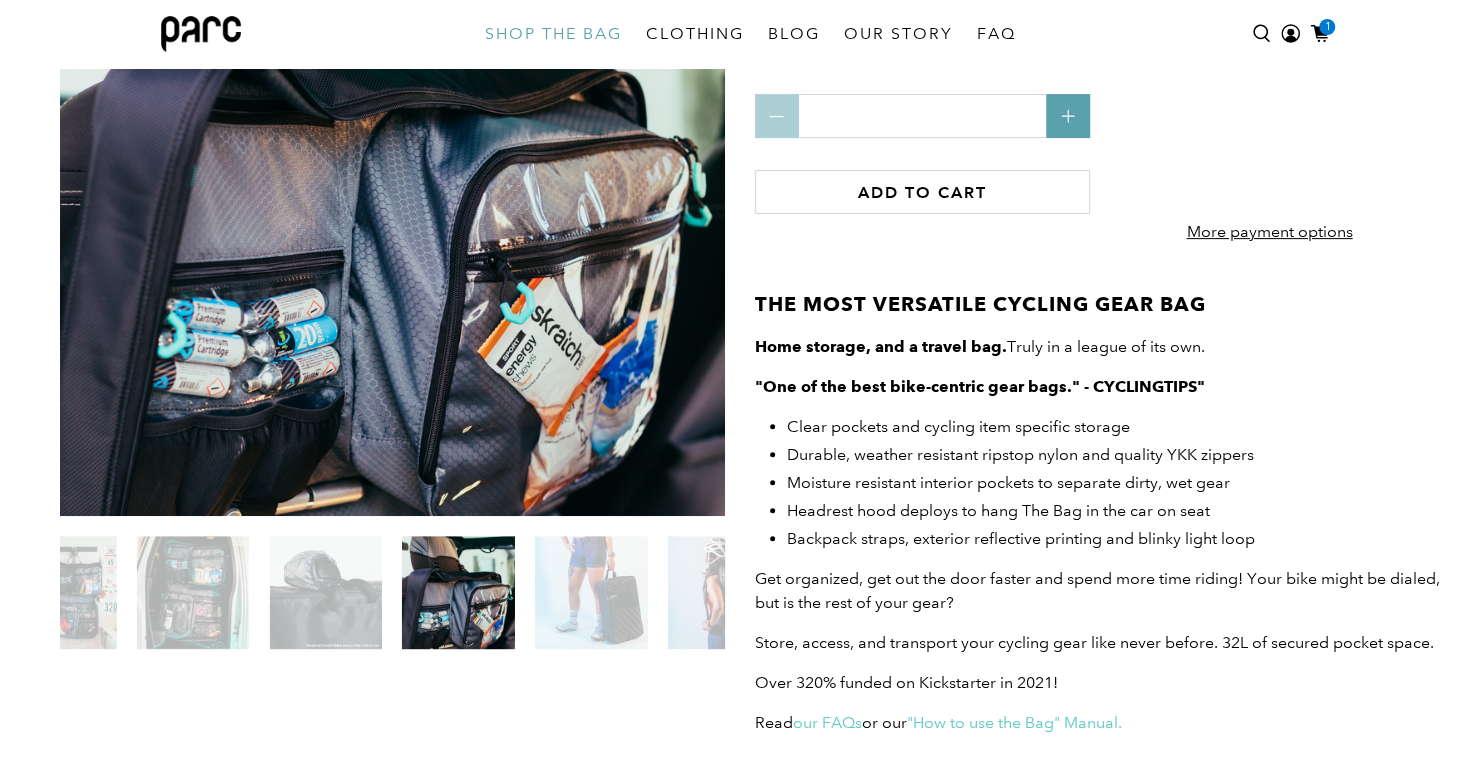 click 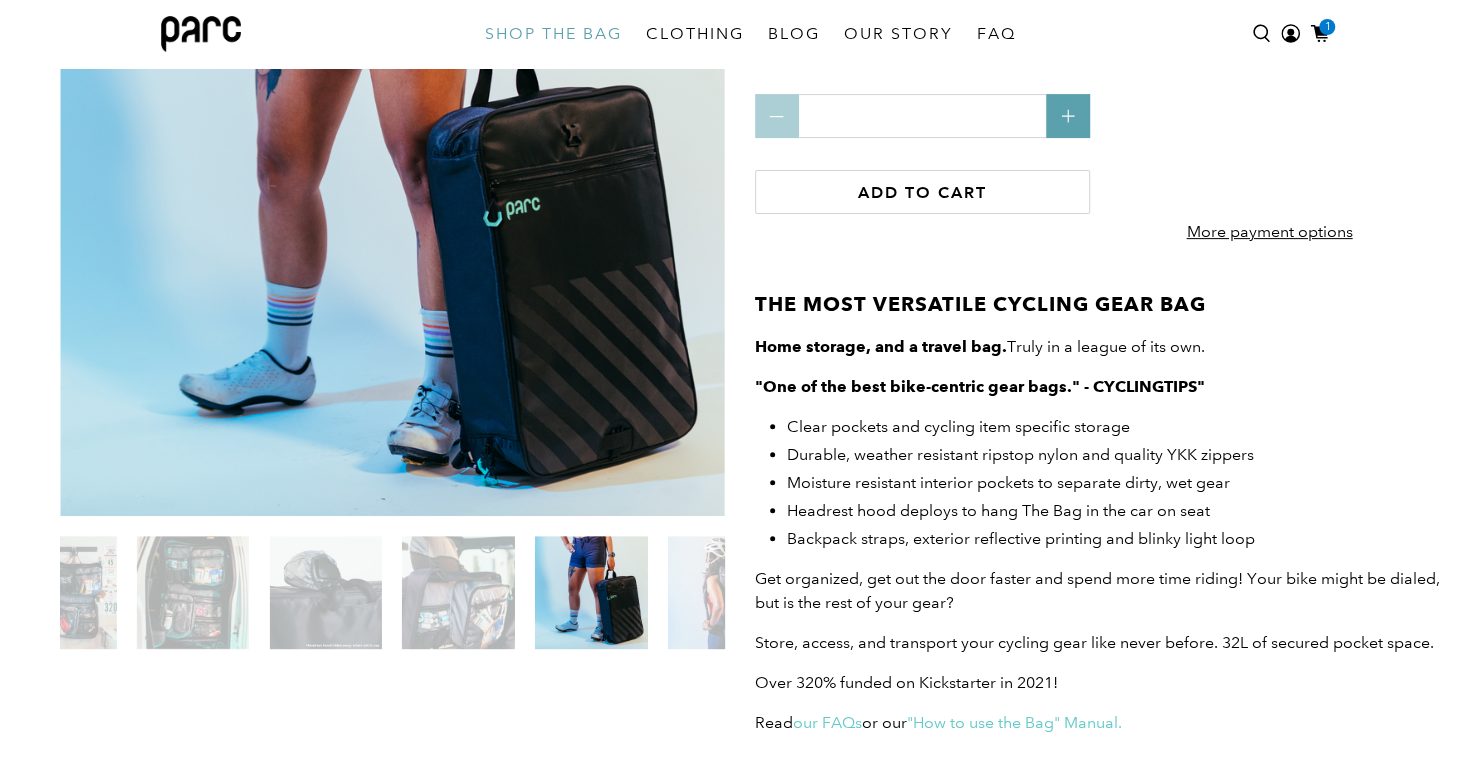 click 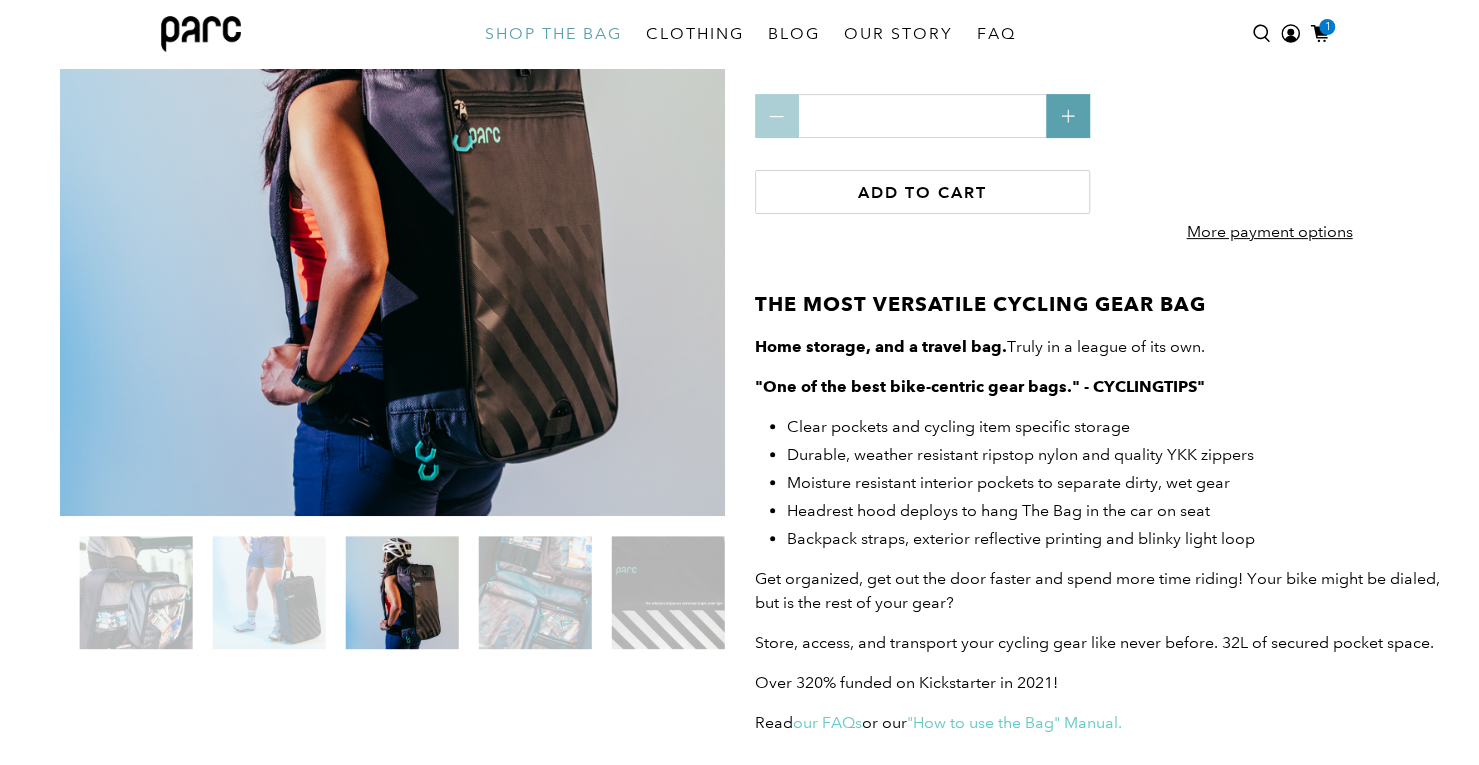click at bounding box center [402, 592] 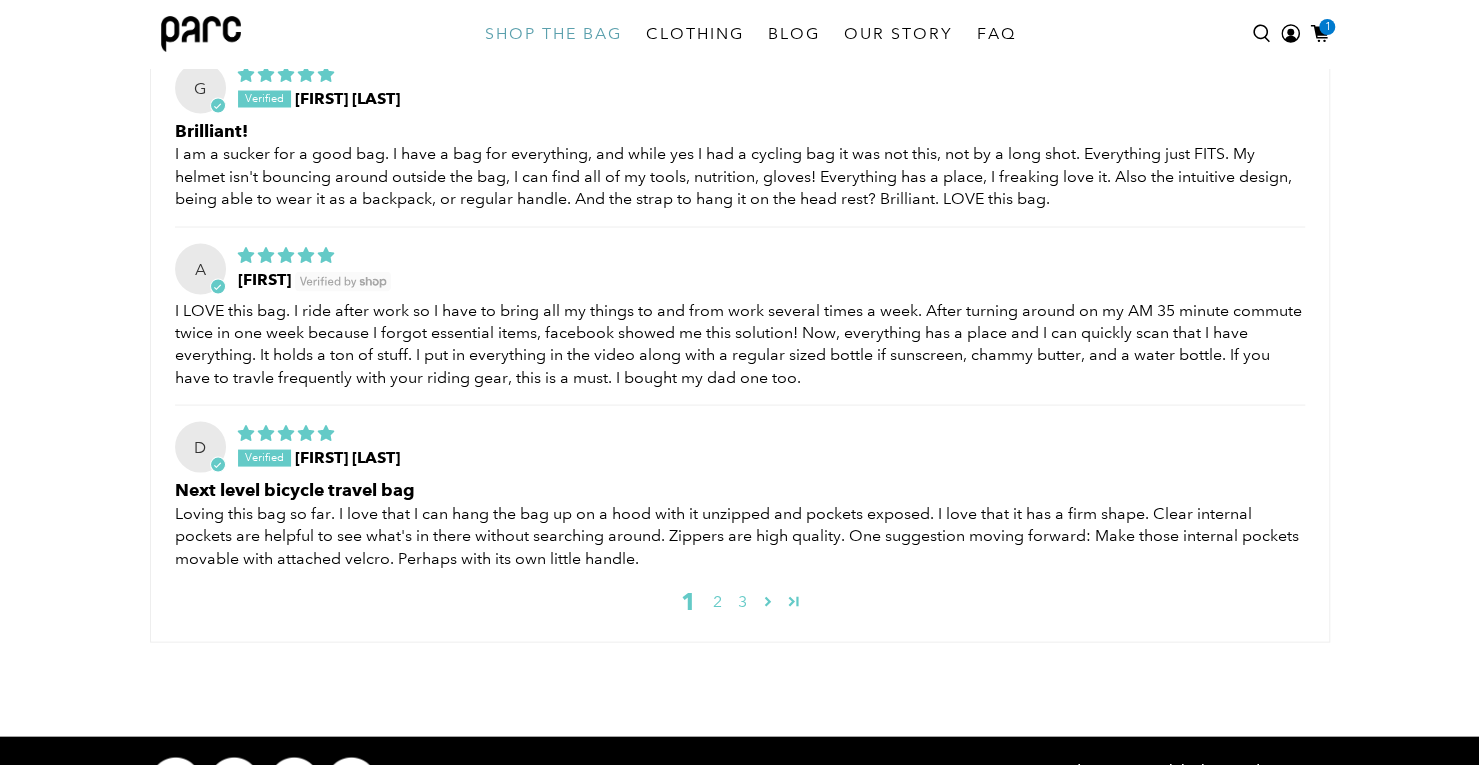 scroll, scrollTop: 6586, scrollLeft: 0, axis: vertical 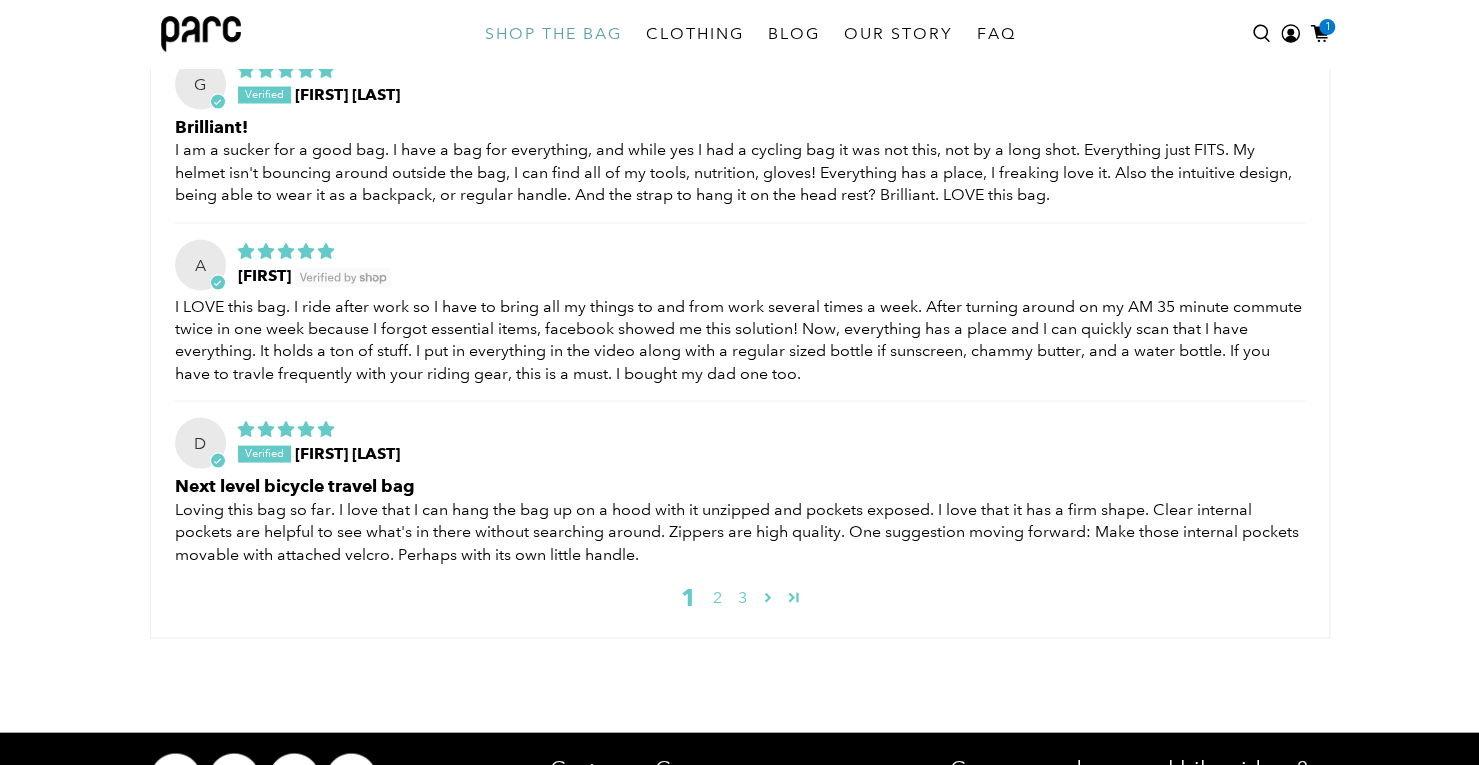click on "2" at bounding box center (717, 597) 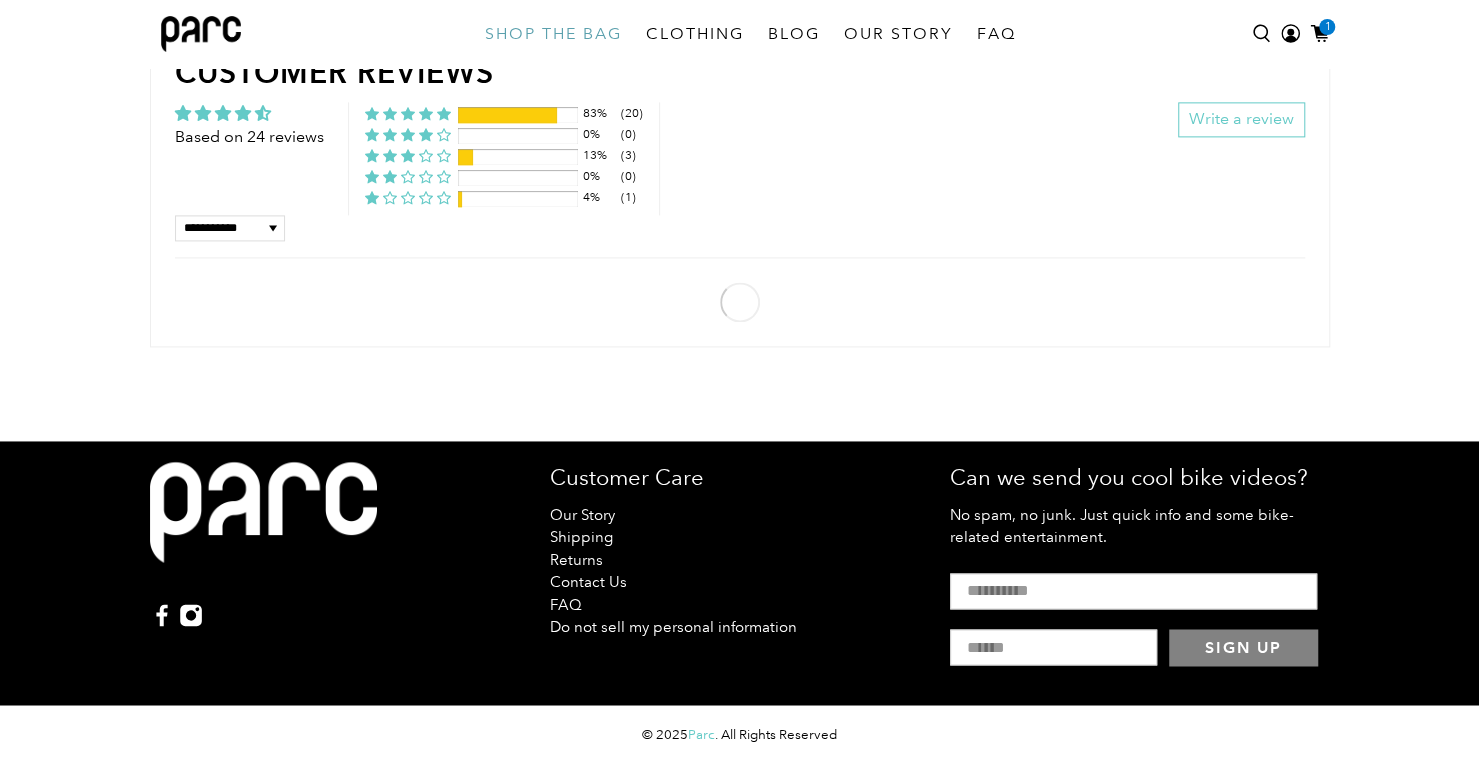 scroll, scrollTop: 6001, scrollLeft: 0, axis: vertical 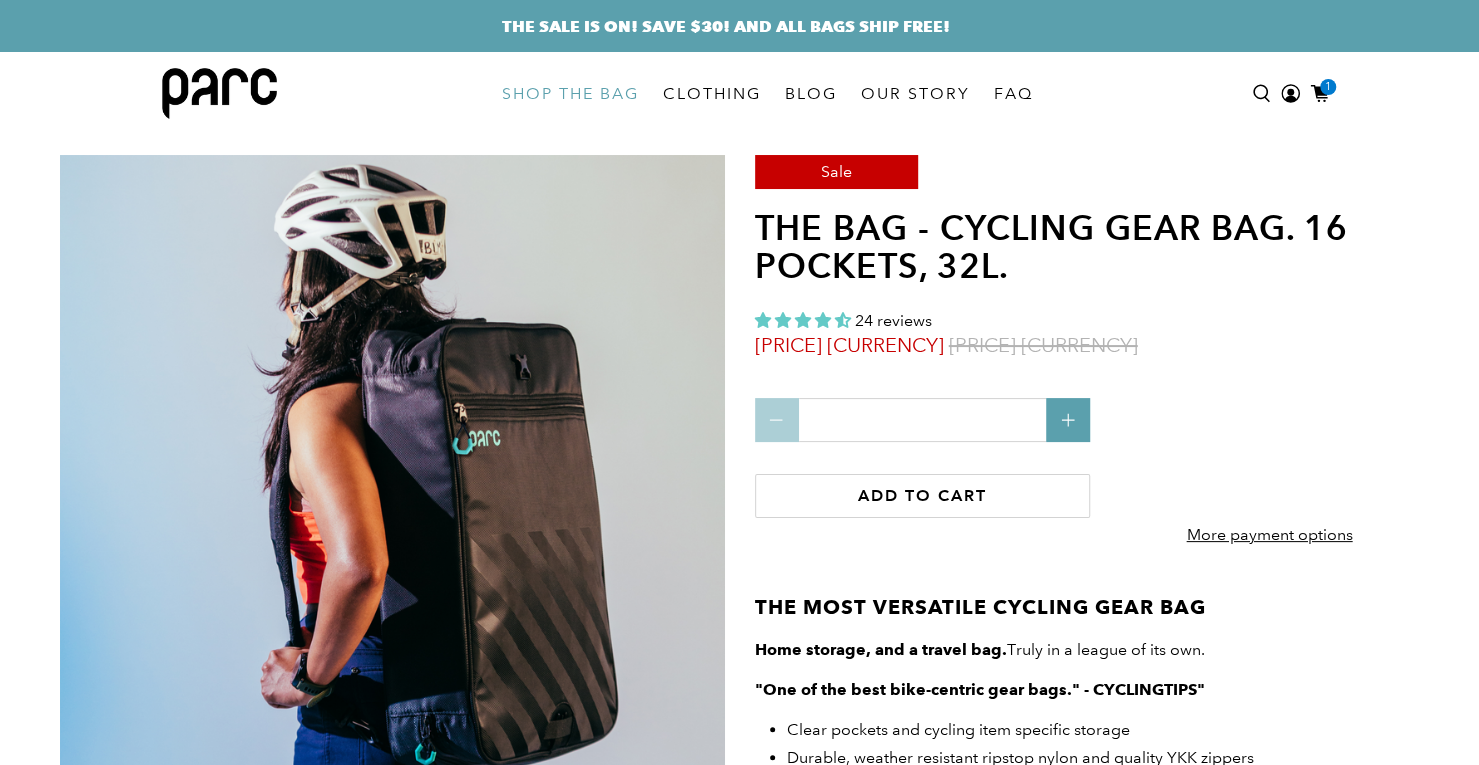 click on "CLOTHING" at bounding box center [712, 94] 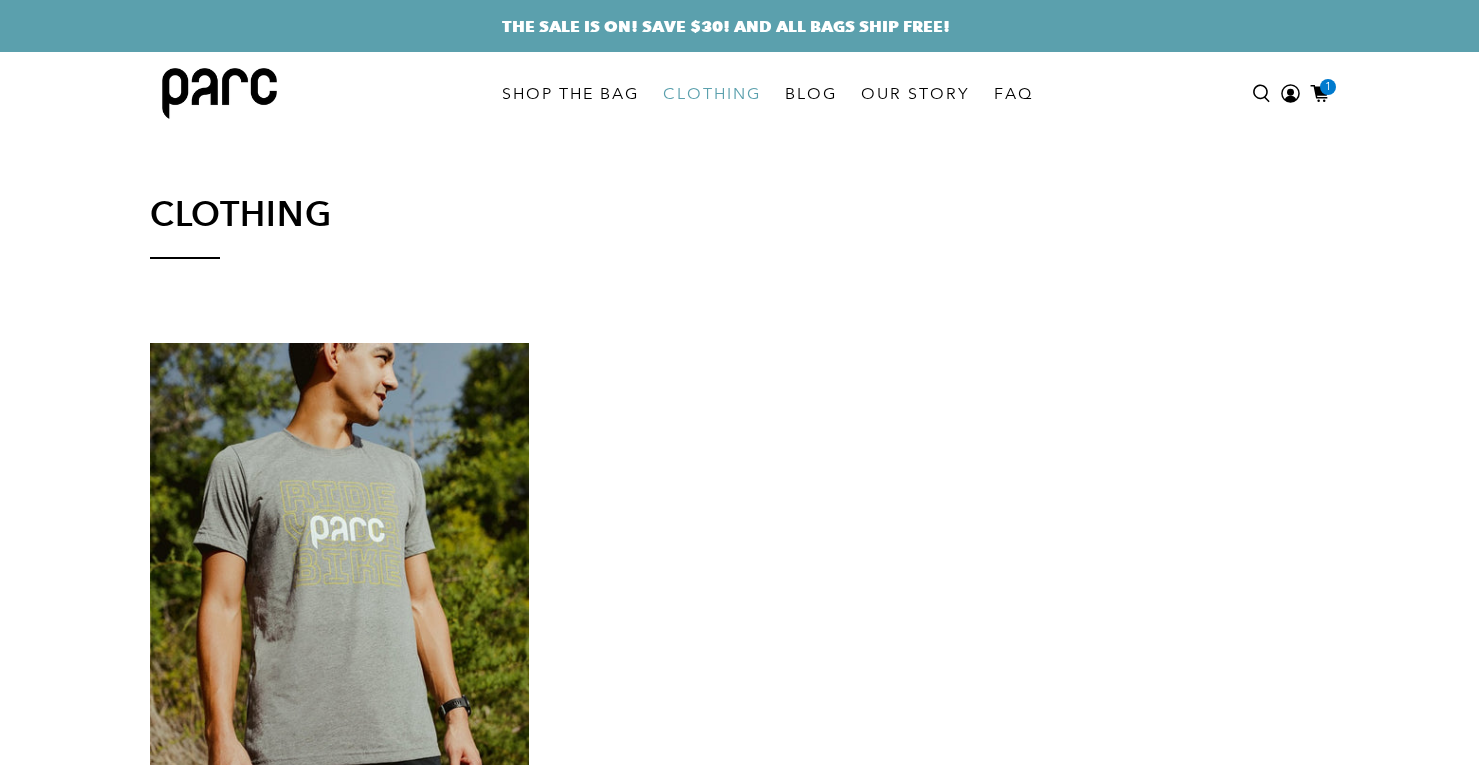 scroll, scrollTop: 0, scrollLeft: 0, axis: both 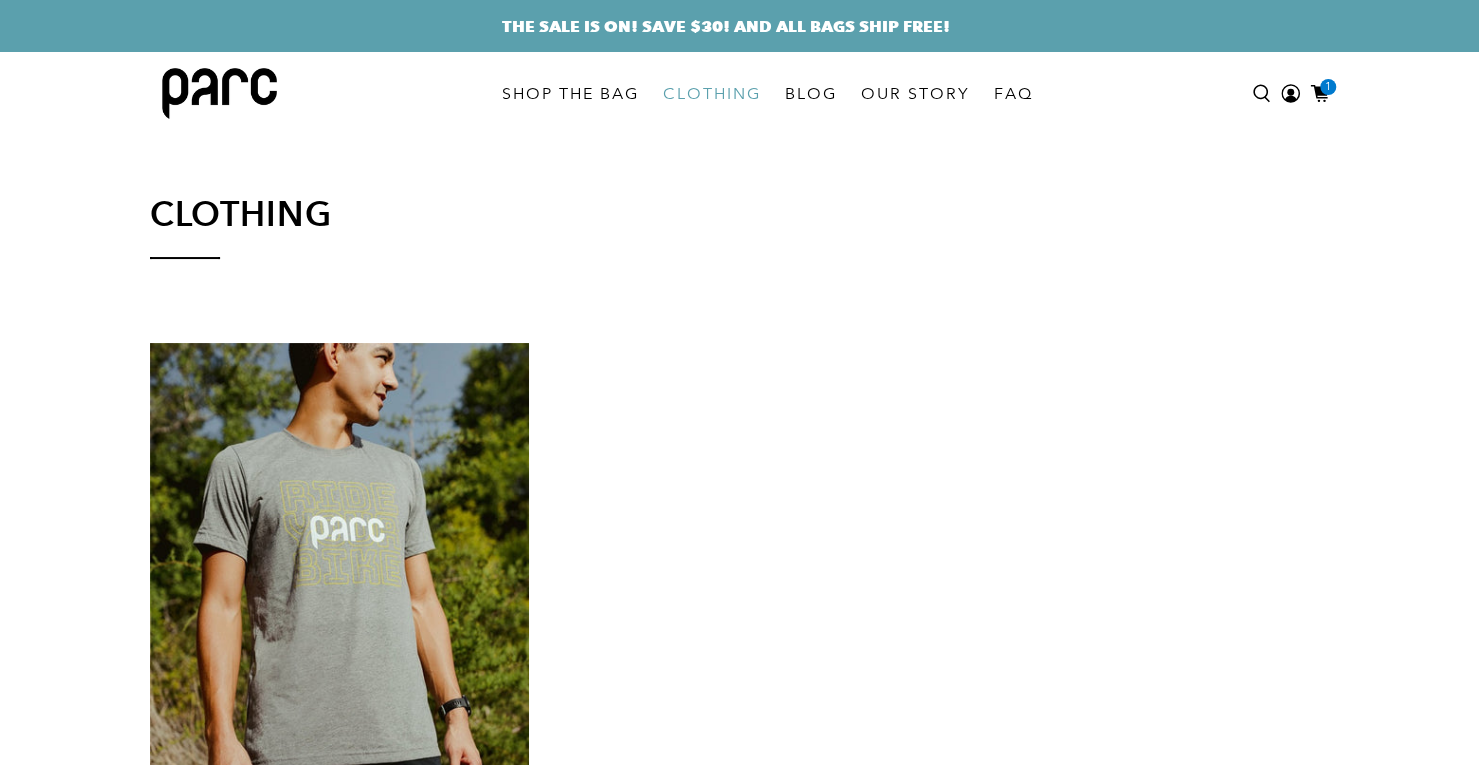 click on "BLOG" at bounding box center (811, 94) 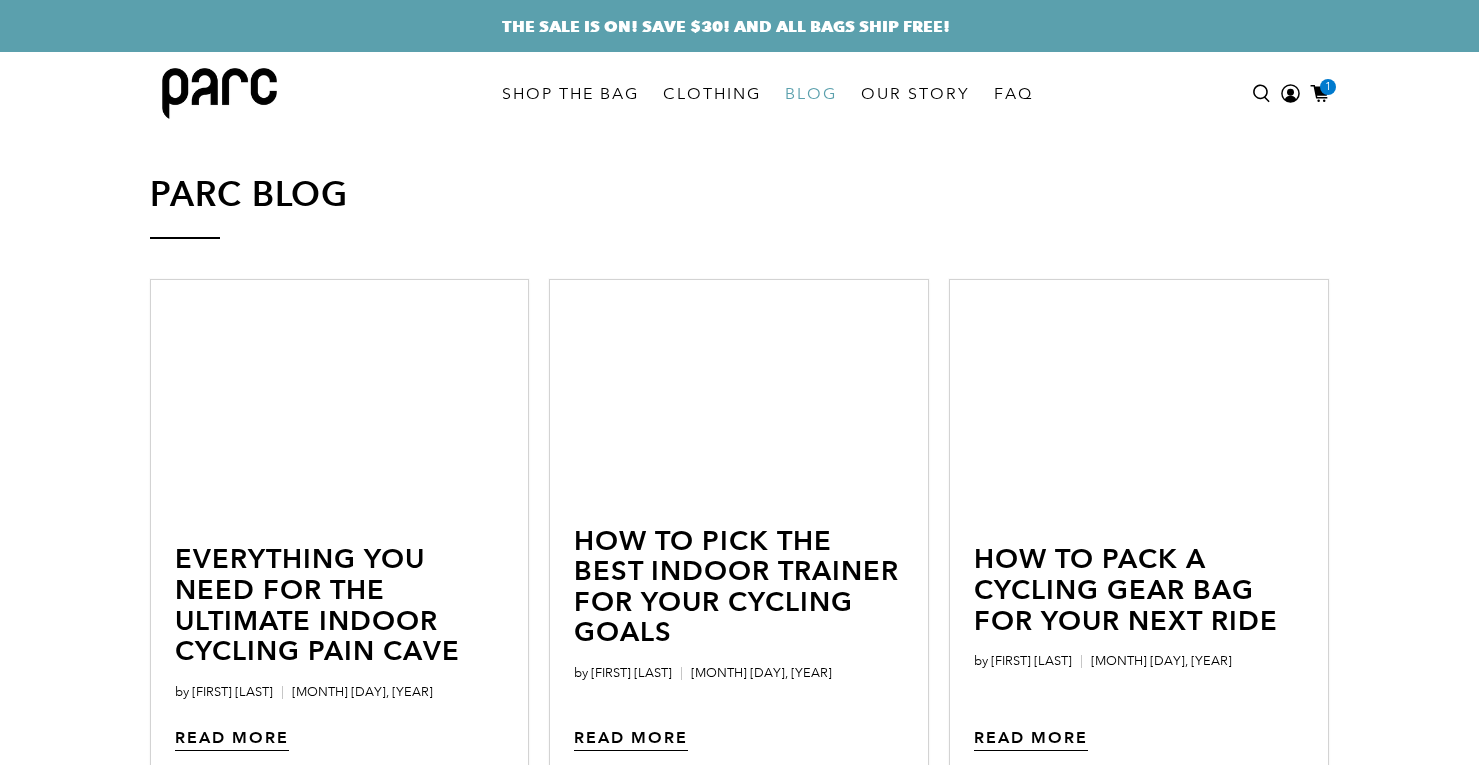 scroll, scrollTop: 0, scrollLeft: 0, axis: both 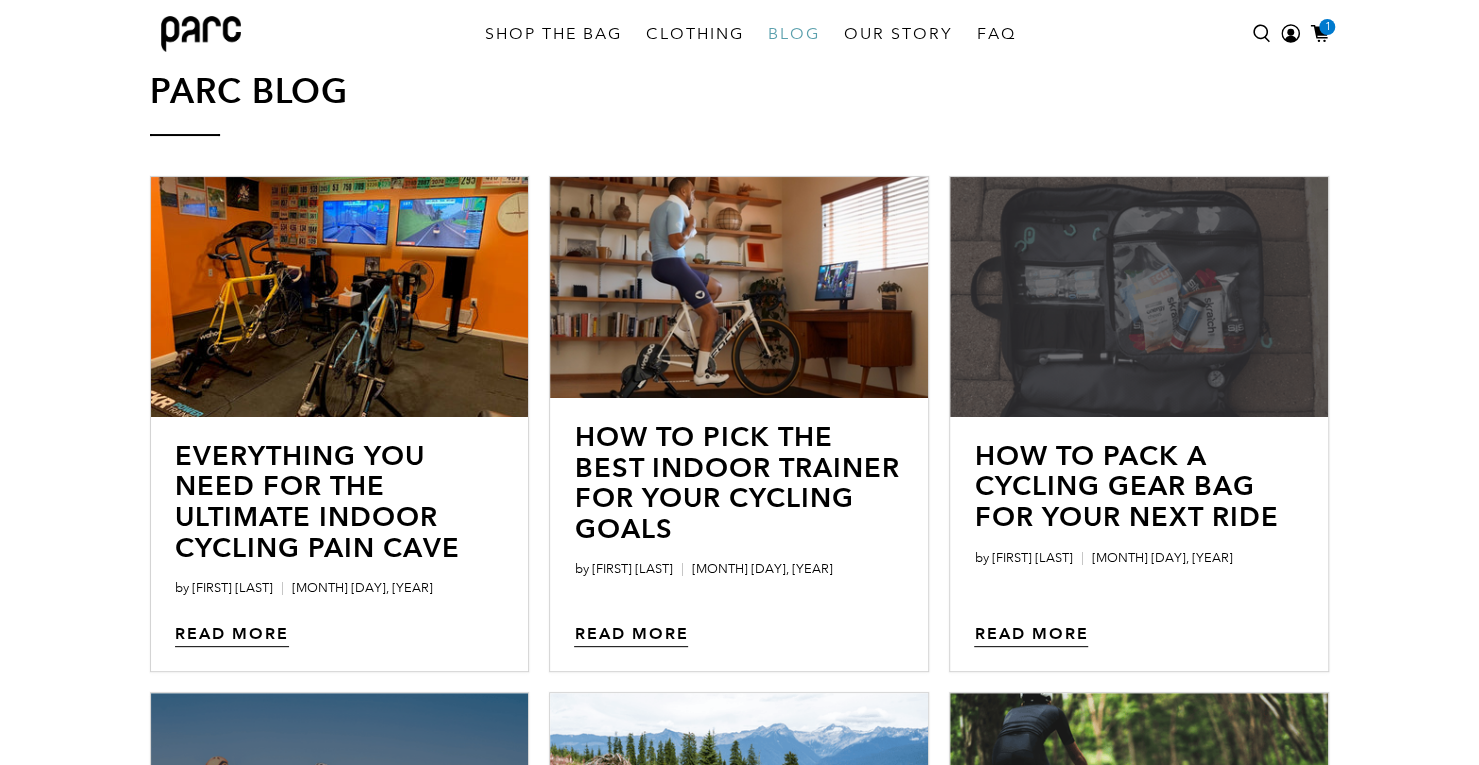 click at bounding box center [1139, 303] 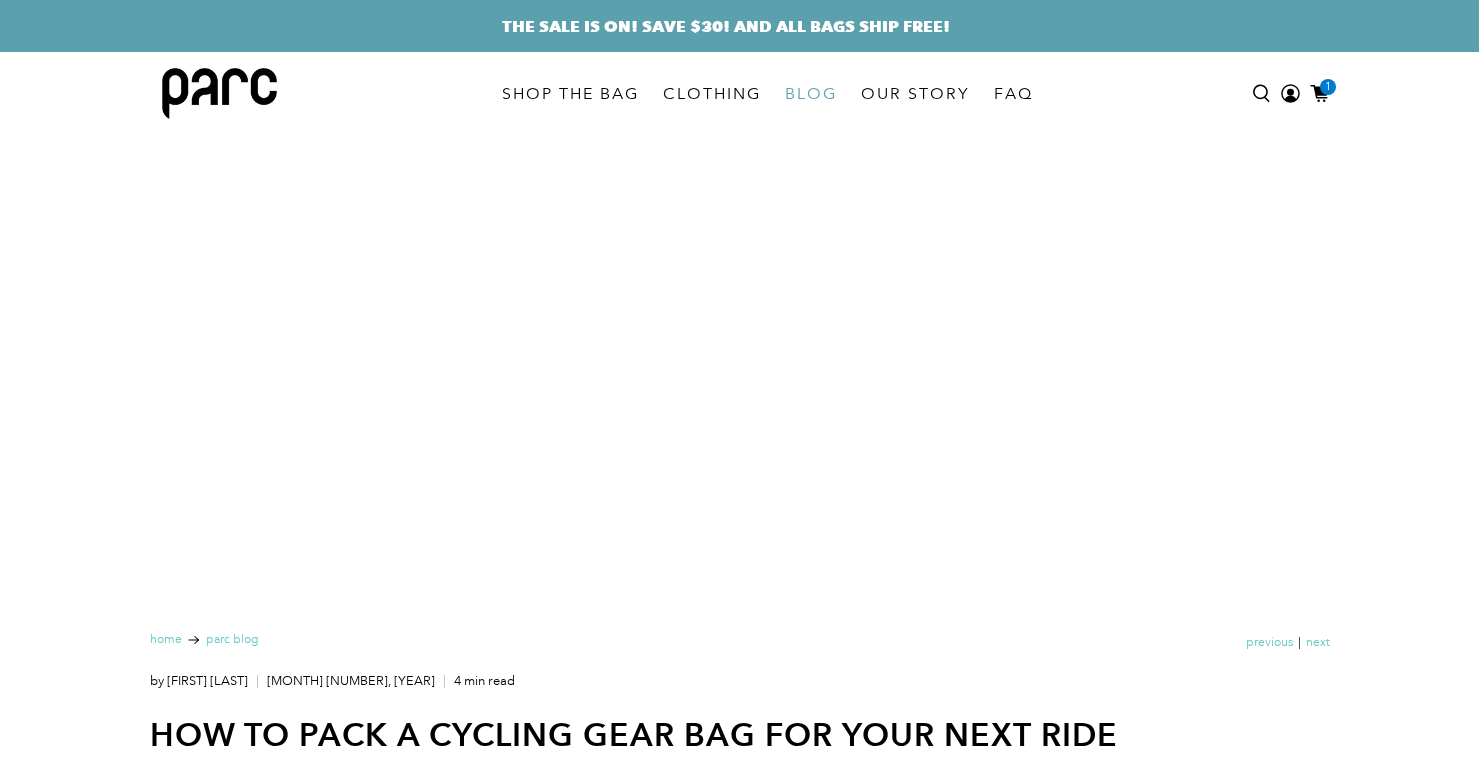 scroll, scrollTop: 0, scrollLeft: 0, axis: both 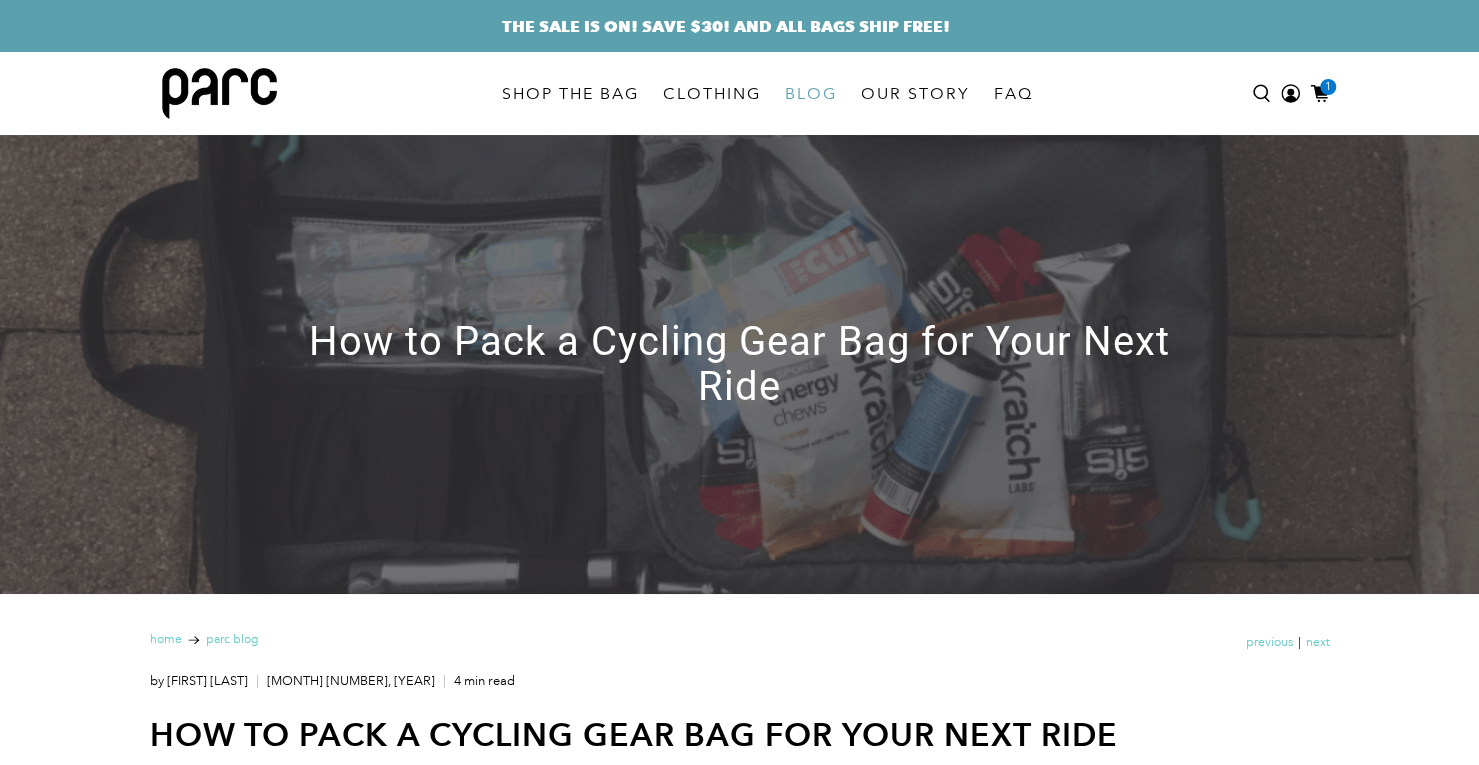 click on "FAQ" at bounding box center (1013, 94) 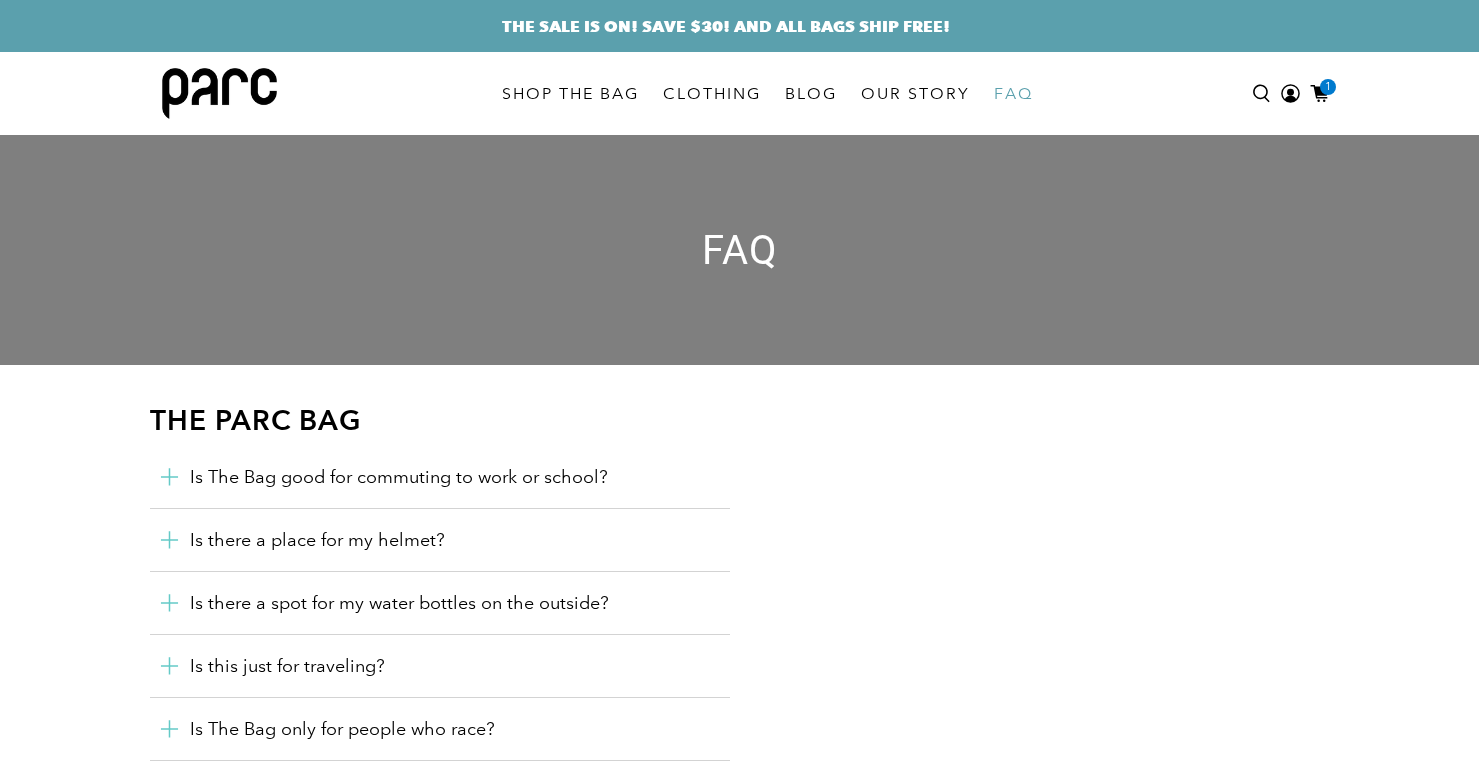 scroll, scrollTop: 0, scrollLeft: 0, axis: both 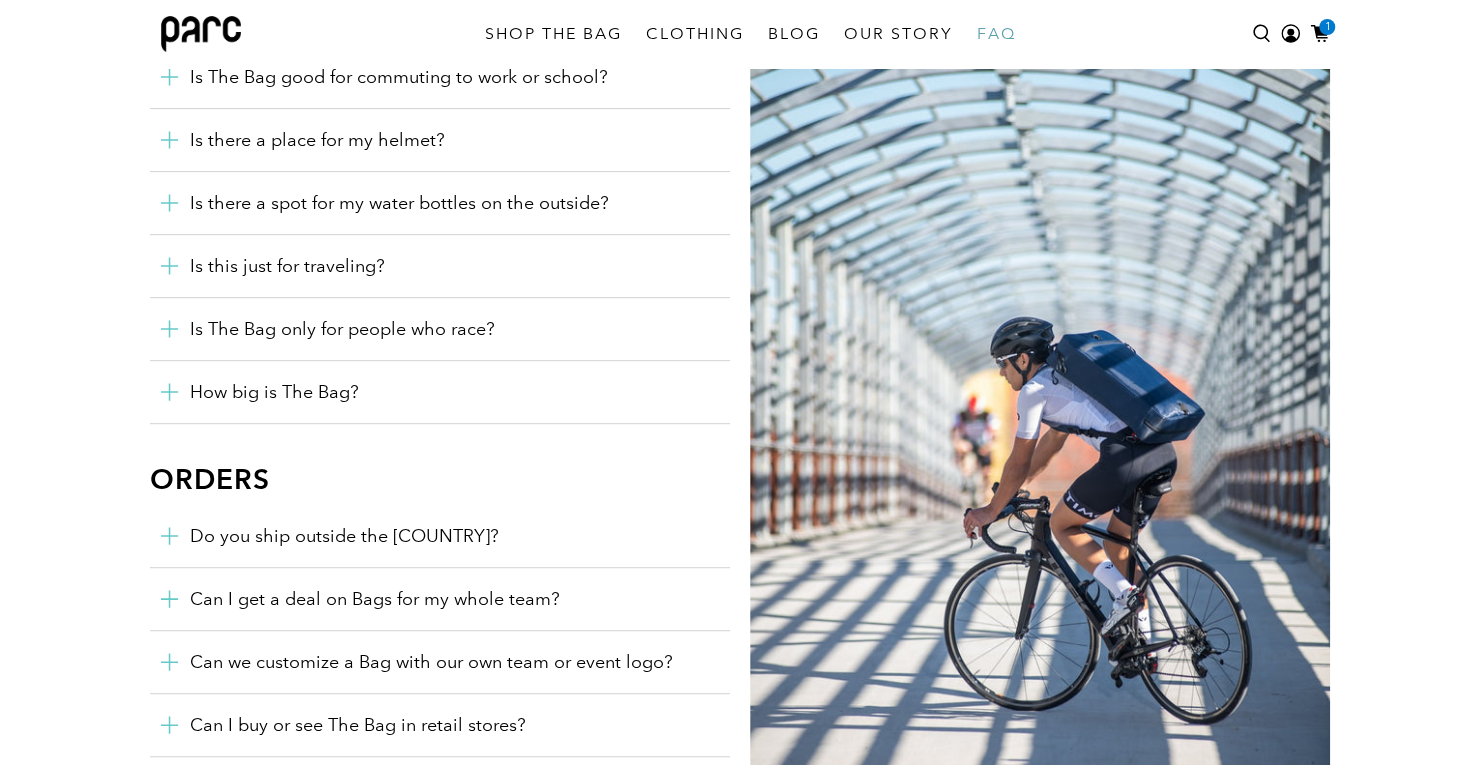 click on "Is The Bag only for people who race?" at bounding box center [440, 329] 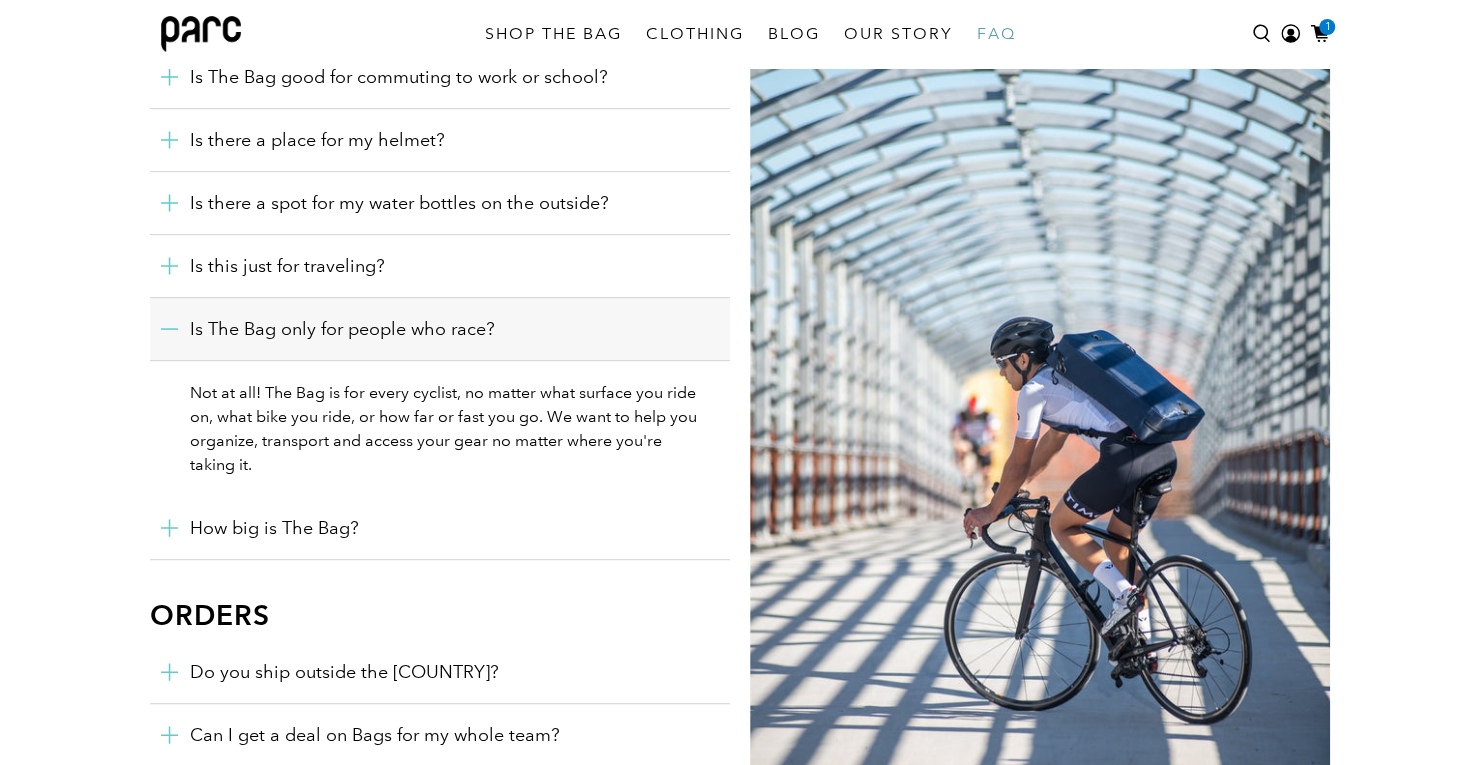 click on "Is The Bag only for people who race?" at bounding box center (440, 329) 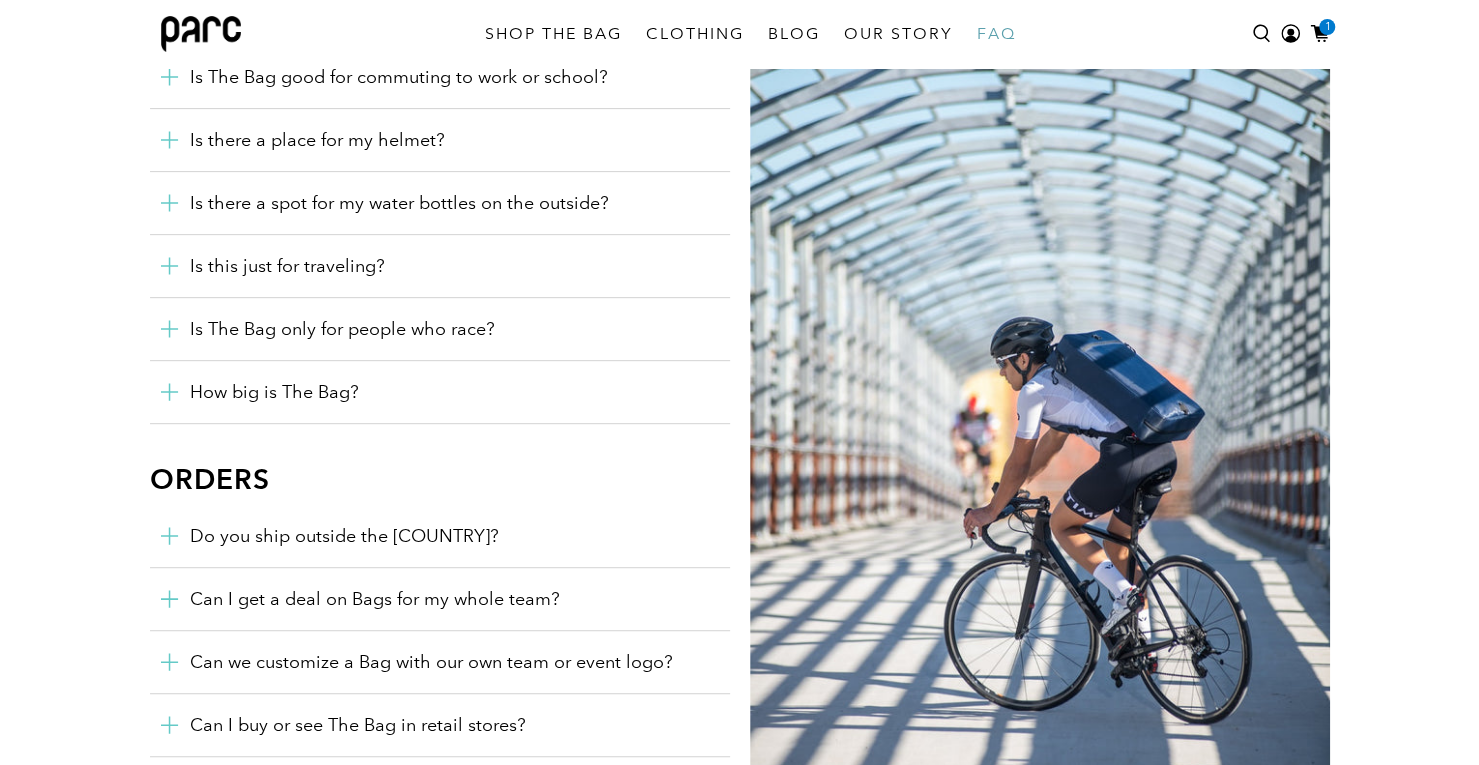 click on "Is this just for traveling?" at bounding box center (440, 266) 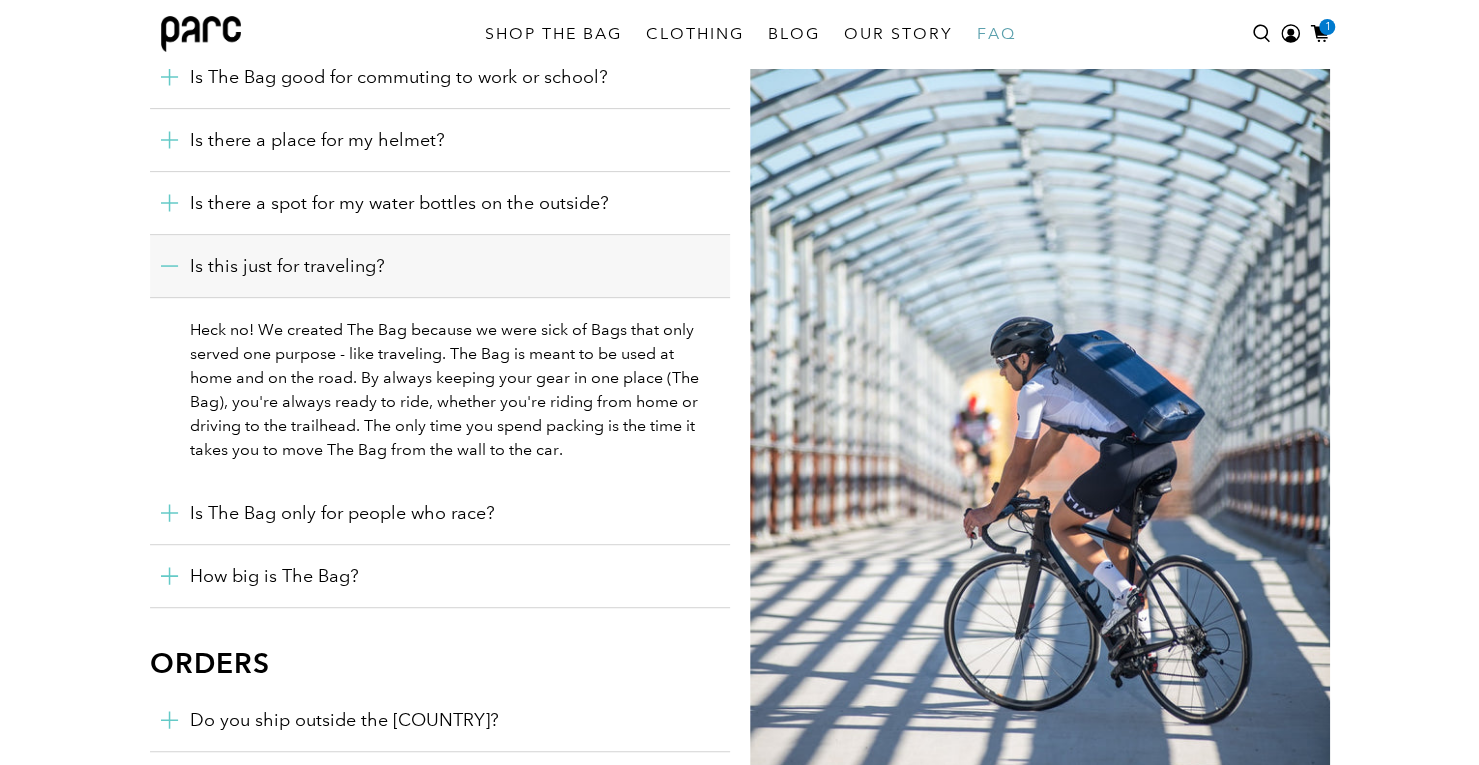 click on "Is there a place for my helmet?" at bounding box center (440, 140) 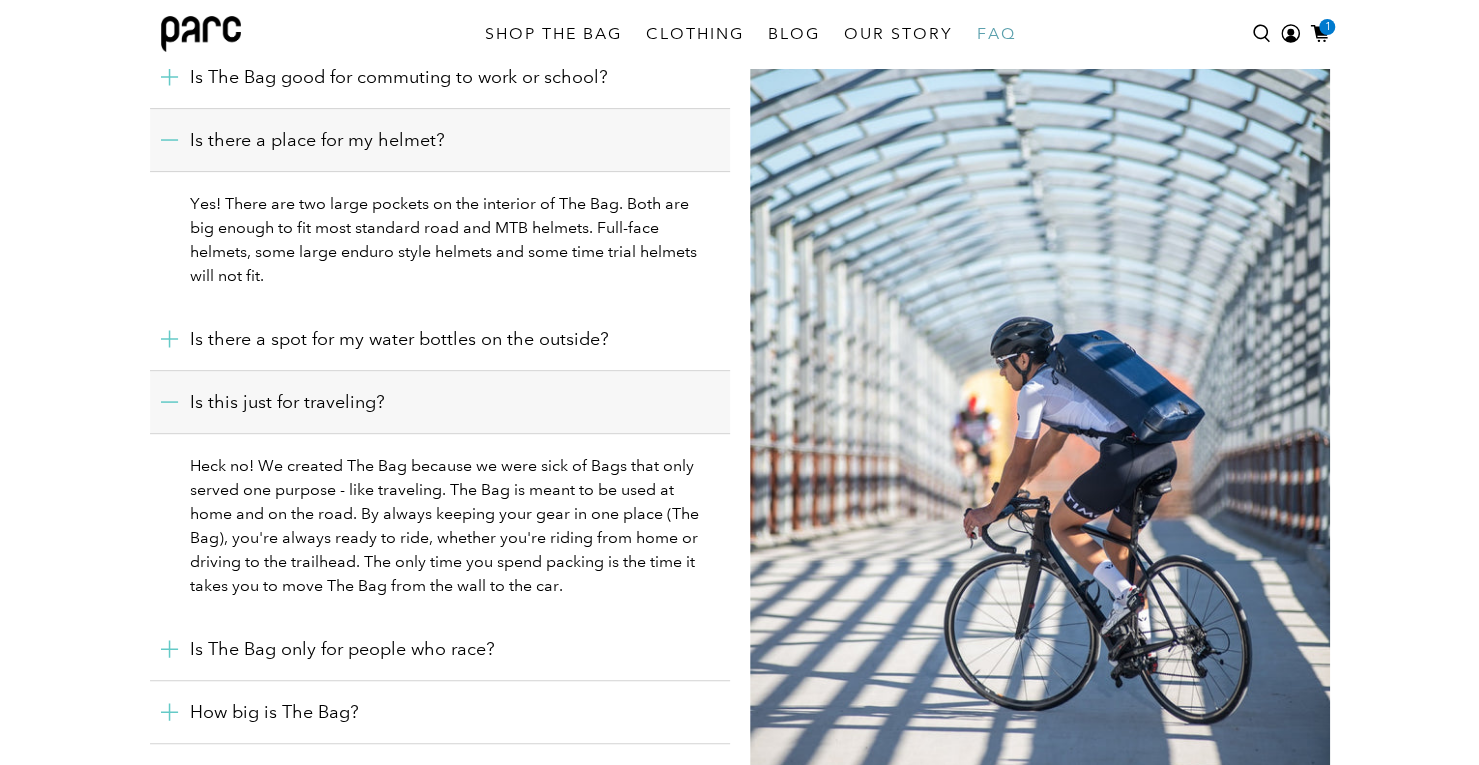 click on "Is The Bag good for commuting to work or school?" at bounding box center [440, 77] 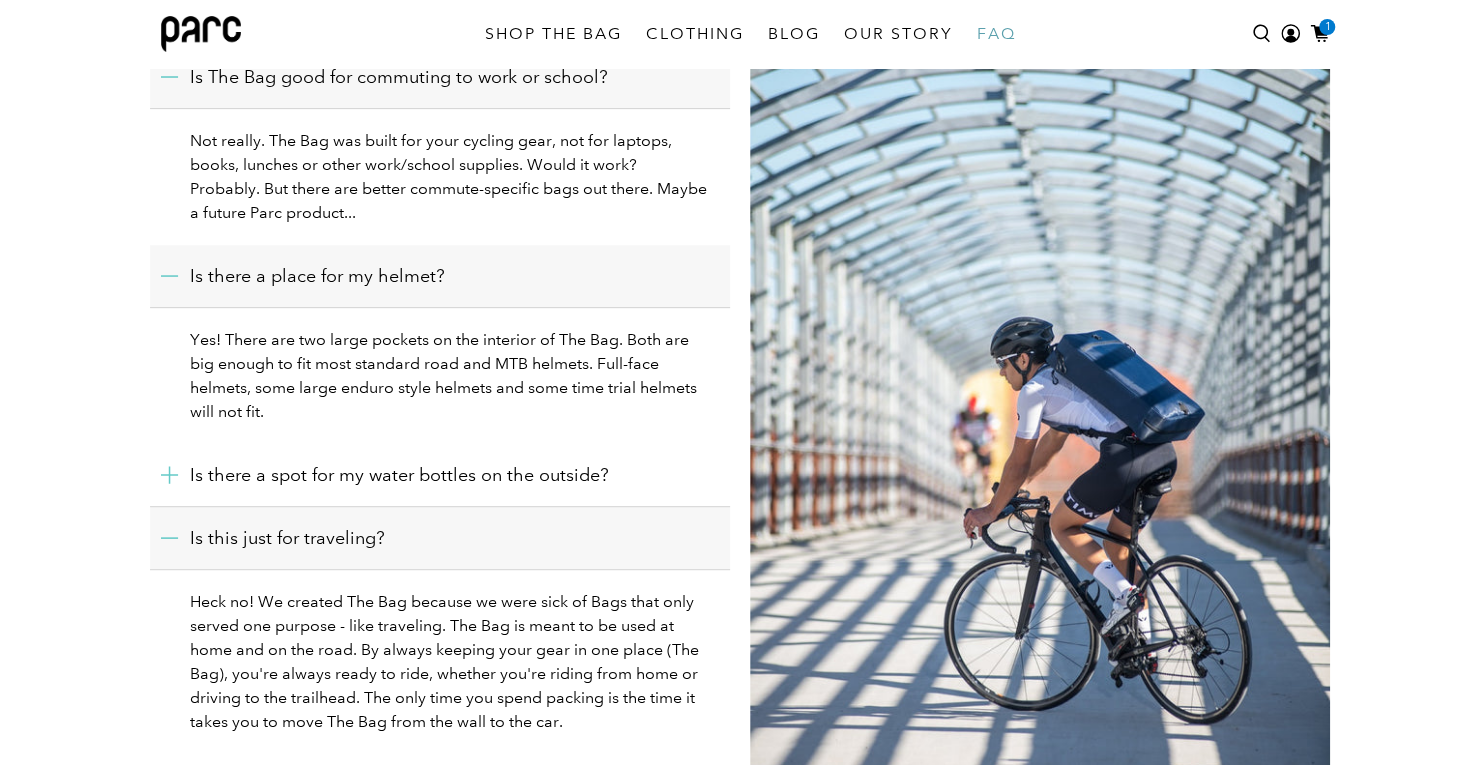 click 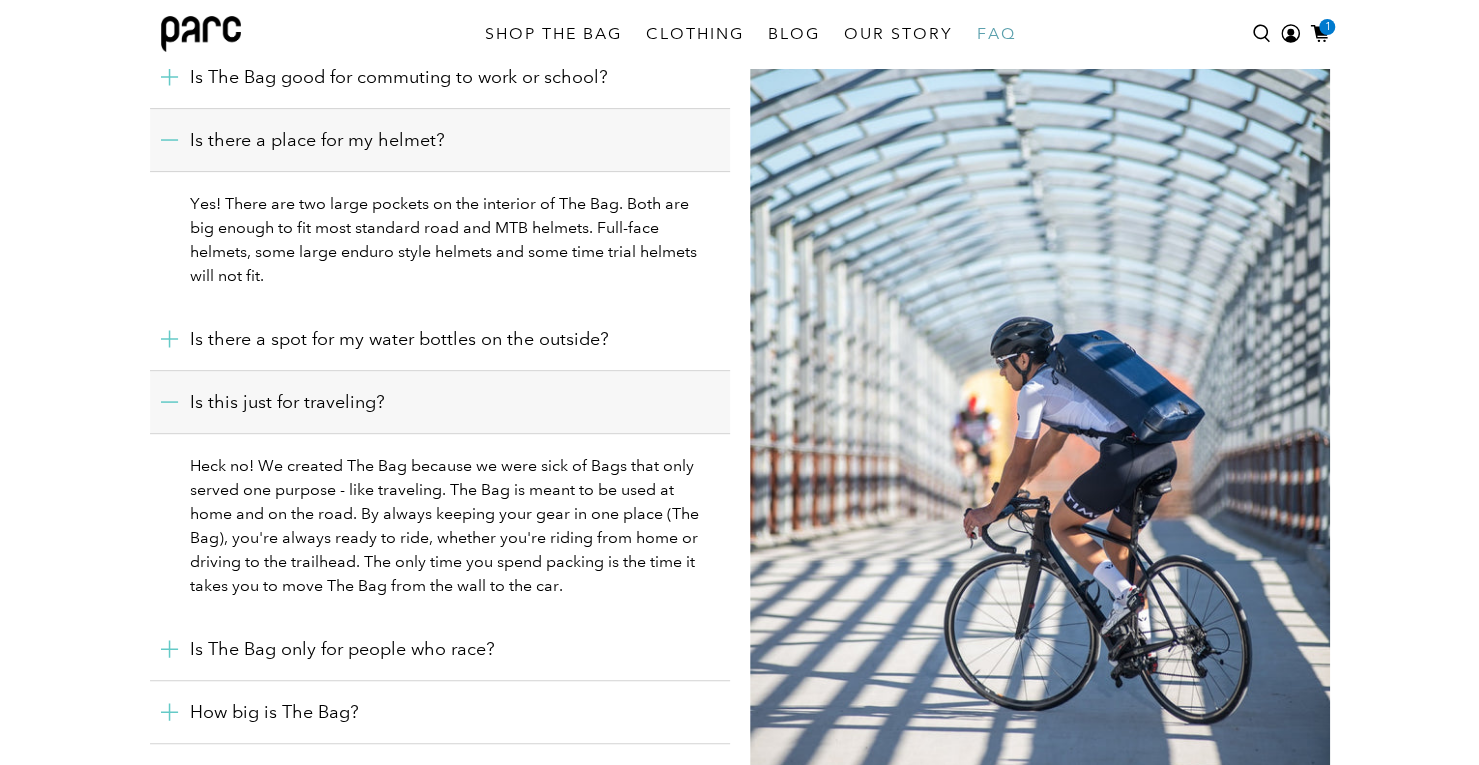 click on "Is there a place for my helmet?" at bounding box center [440, 140] 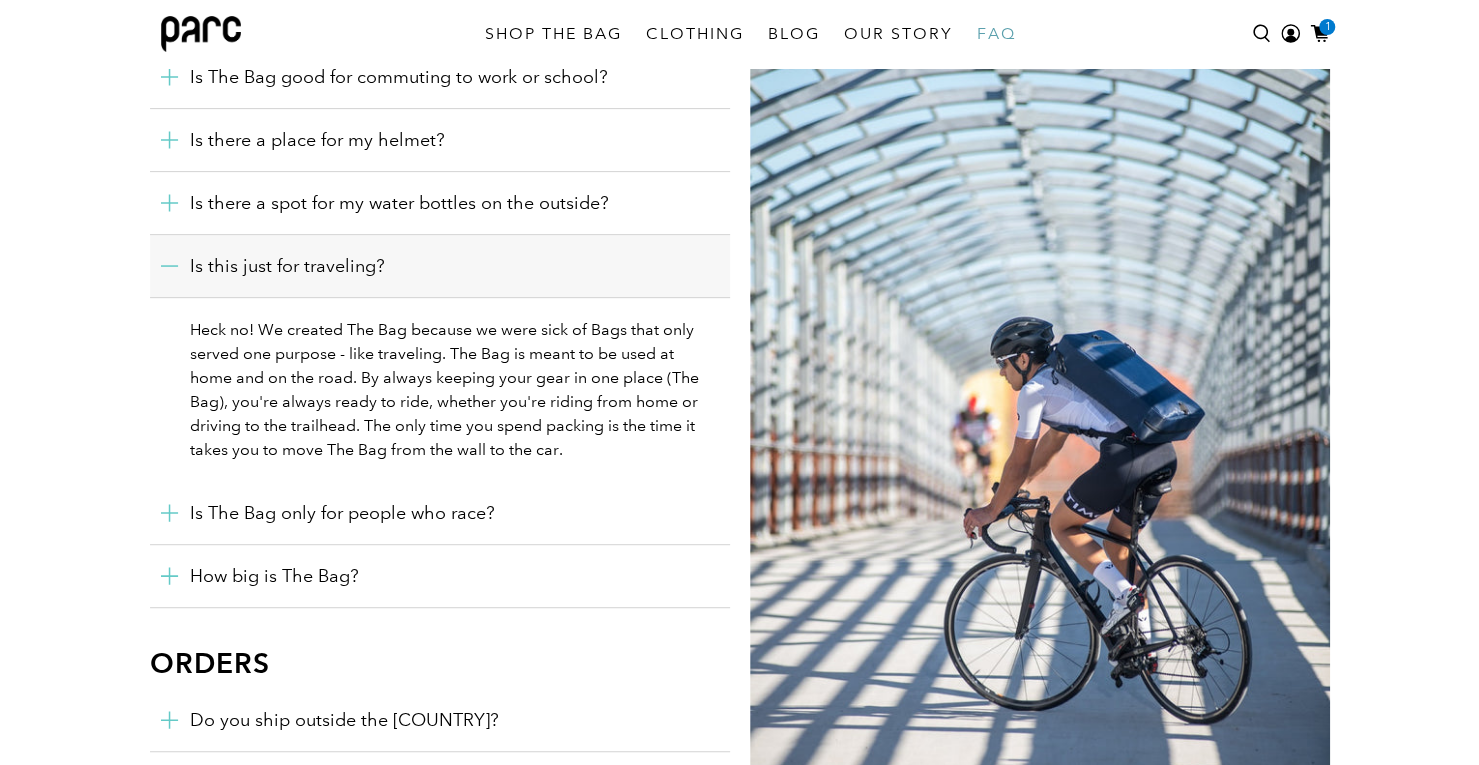 click 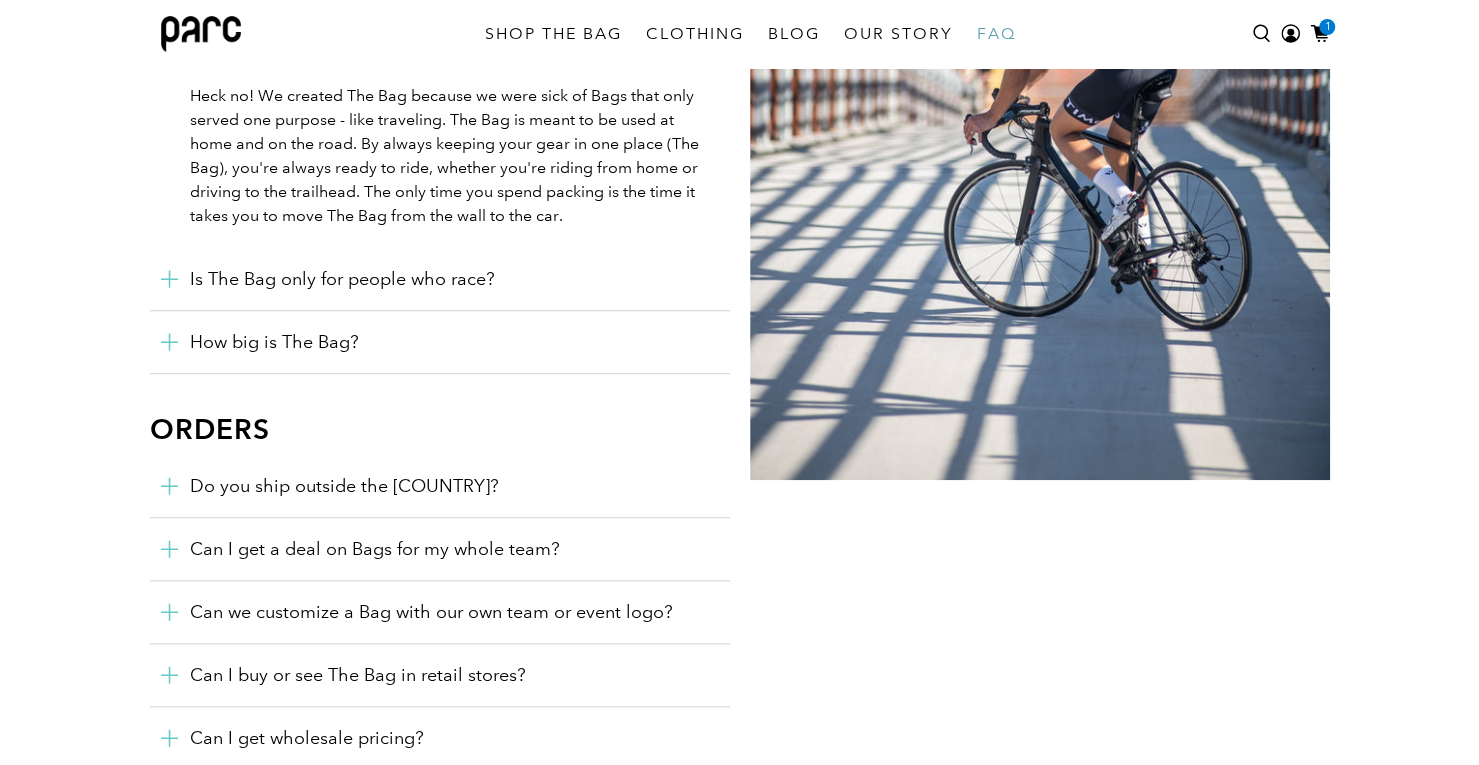scroll, scrollTop: 885, scrollLeft: 0, axis: vertical 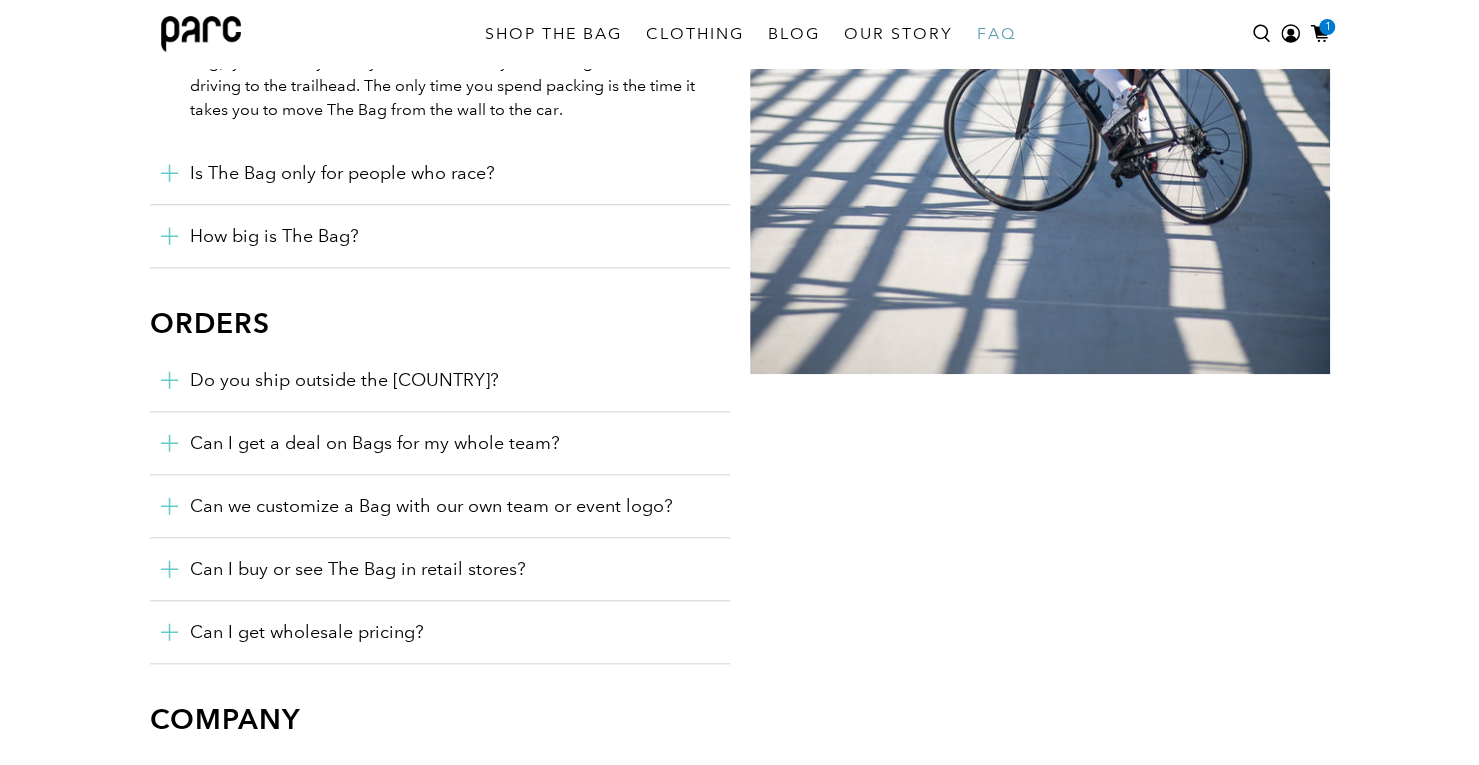 click on "Can we customize a Bag with our own team or event logo?" at bounding box center [440, 506] 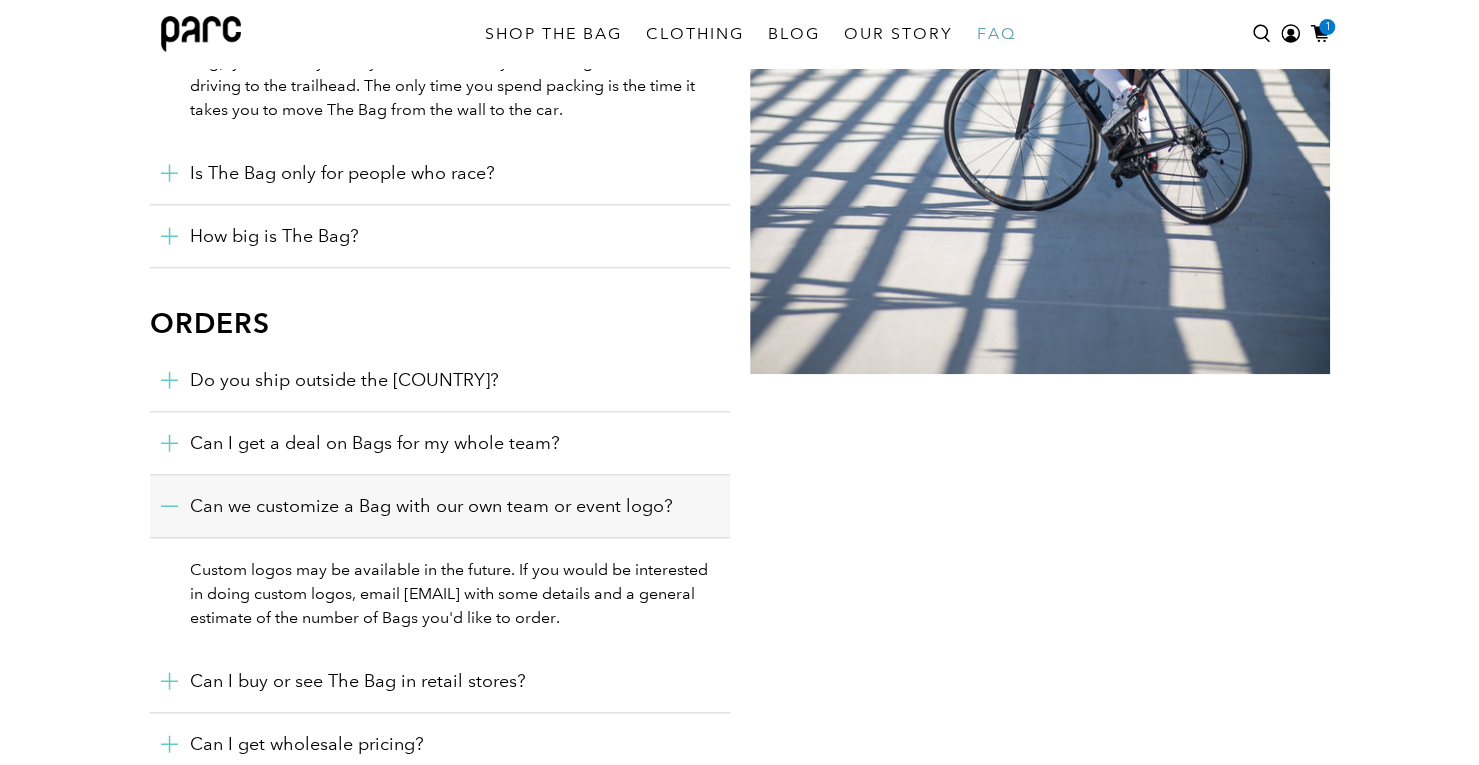 click on "Can we customize a Bag with our own team or event logo?" at bounding box center (440, 506) 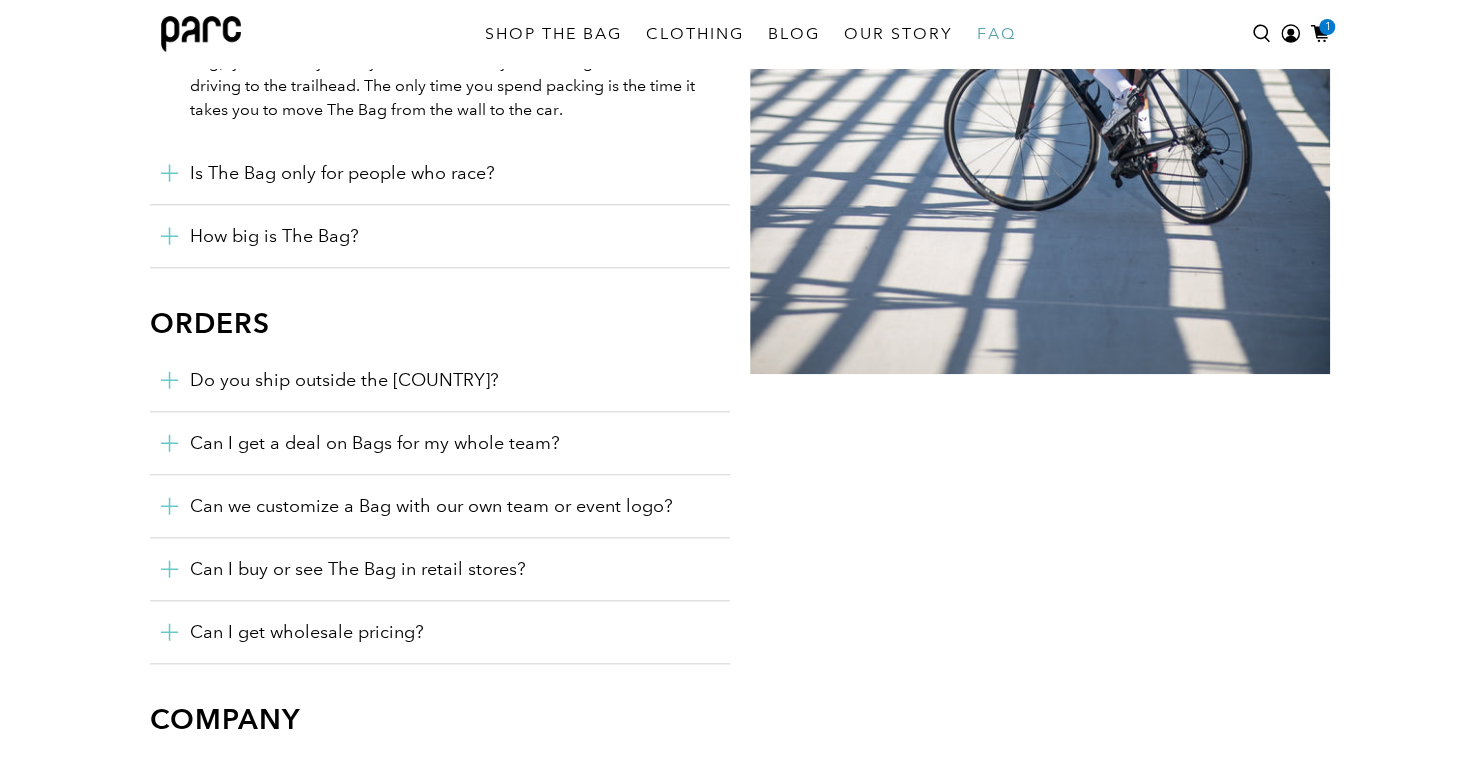 click on "Can I buy or see The Bag in retail stores?" at bounding box center [440, 569] 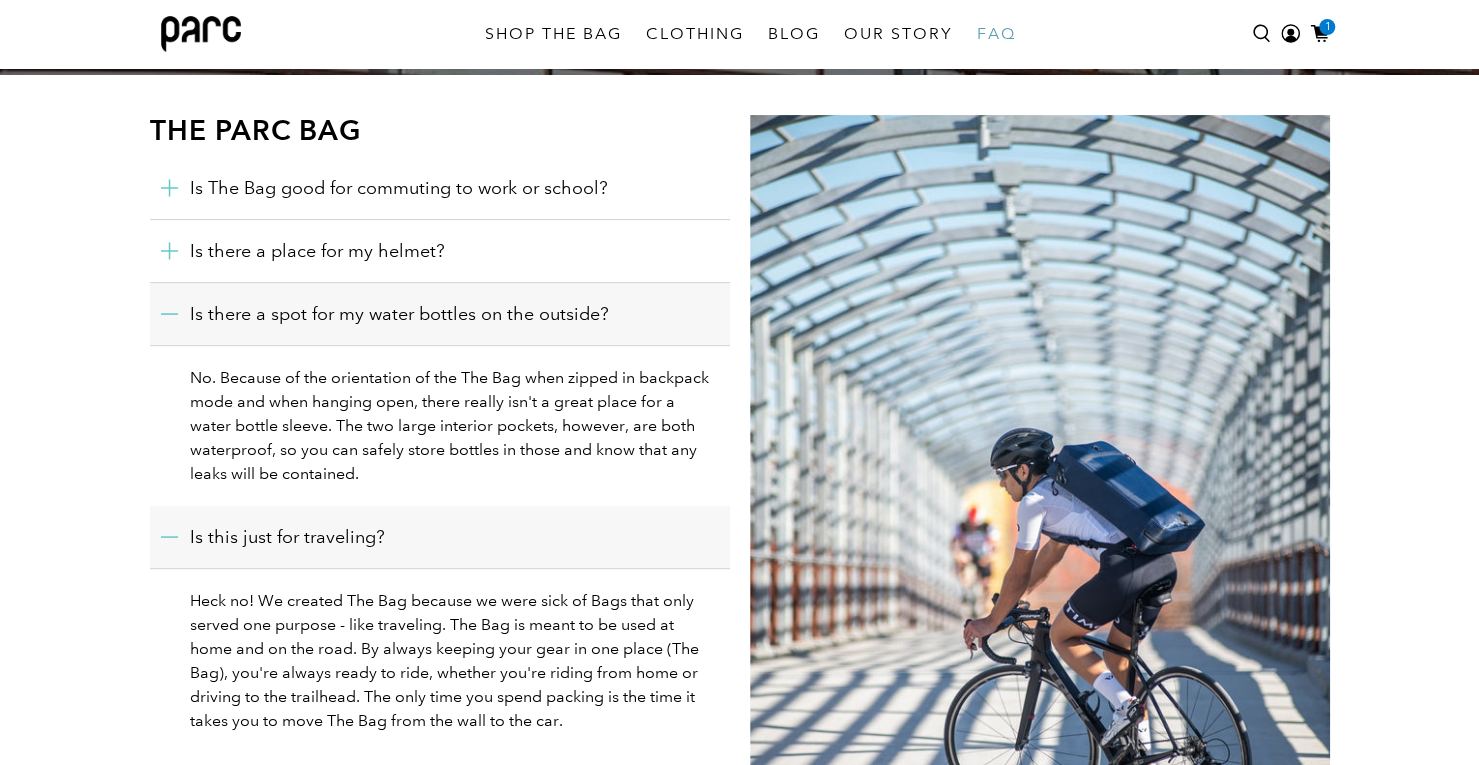 scroll, scrollTop: 185, scrollLeft: 0, axis: vertical 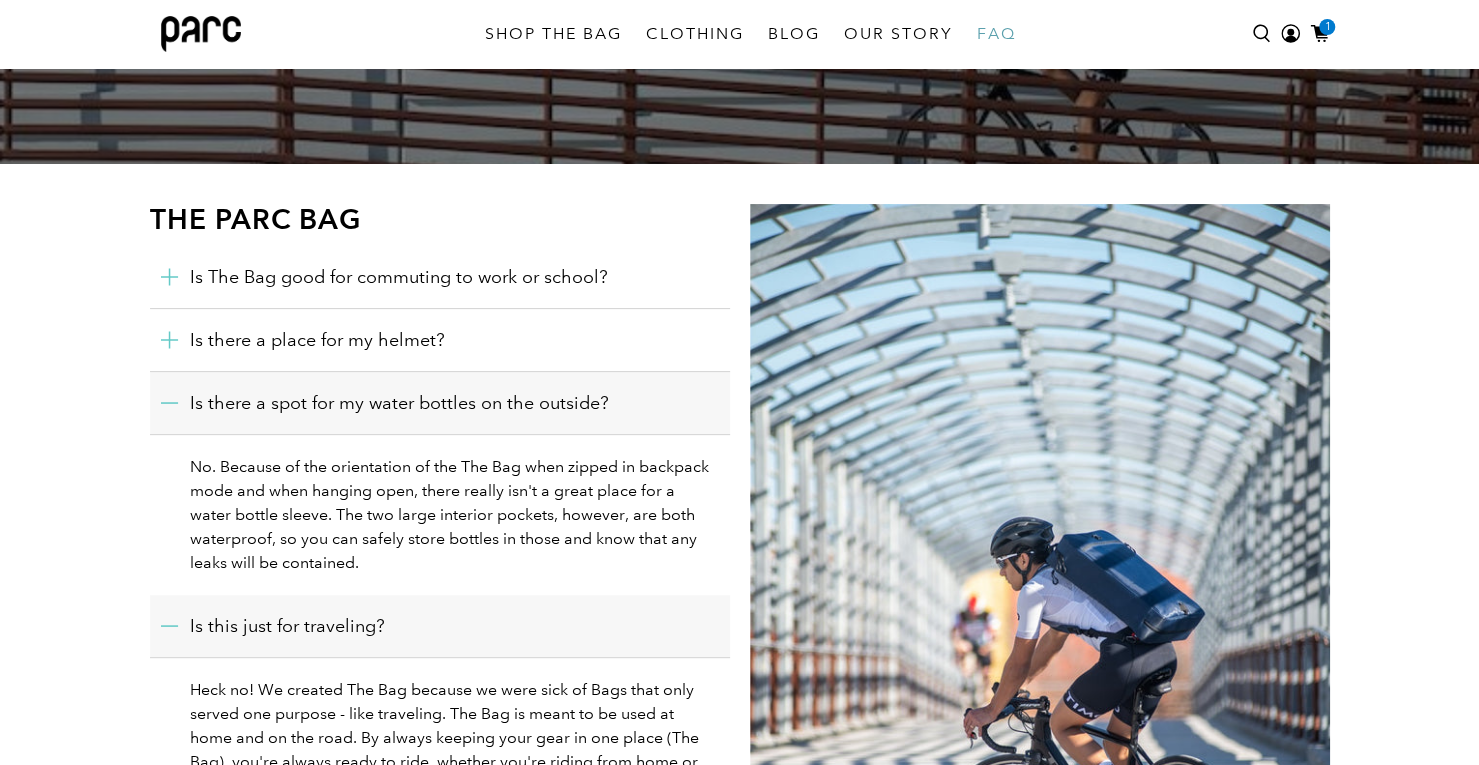 click on "SHOP THE BAG" at bounding box center [553, 34] 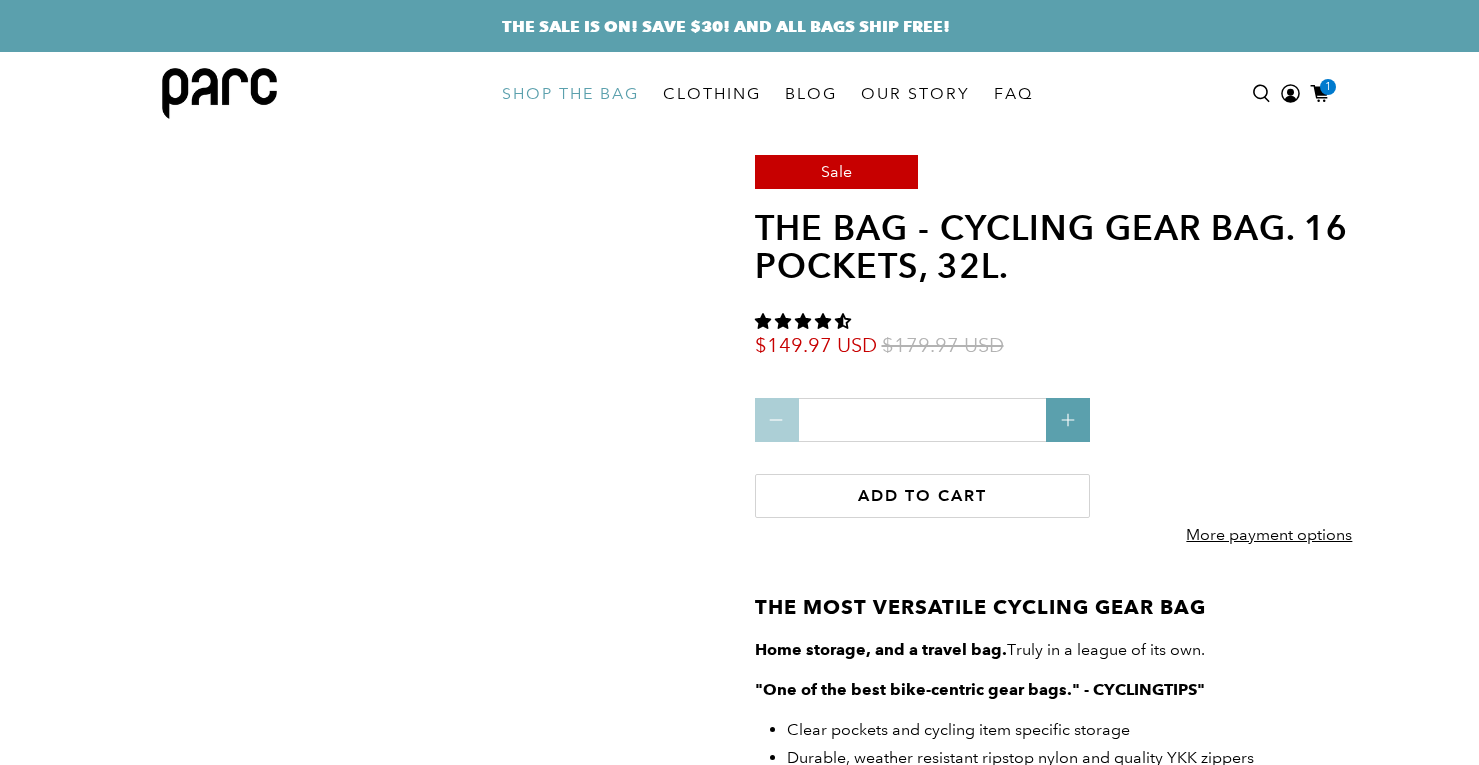 scroll, scrollTop: 0, scrollLeft: 0, axis: both 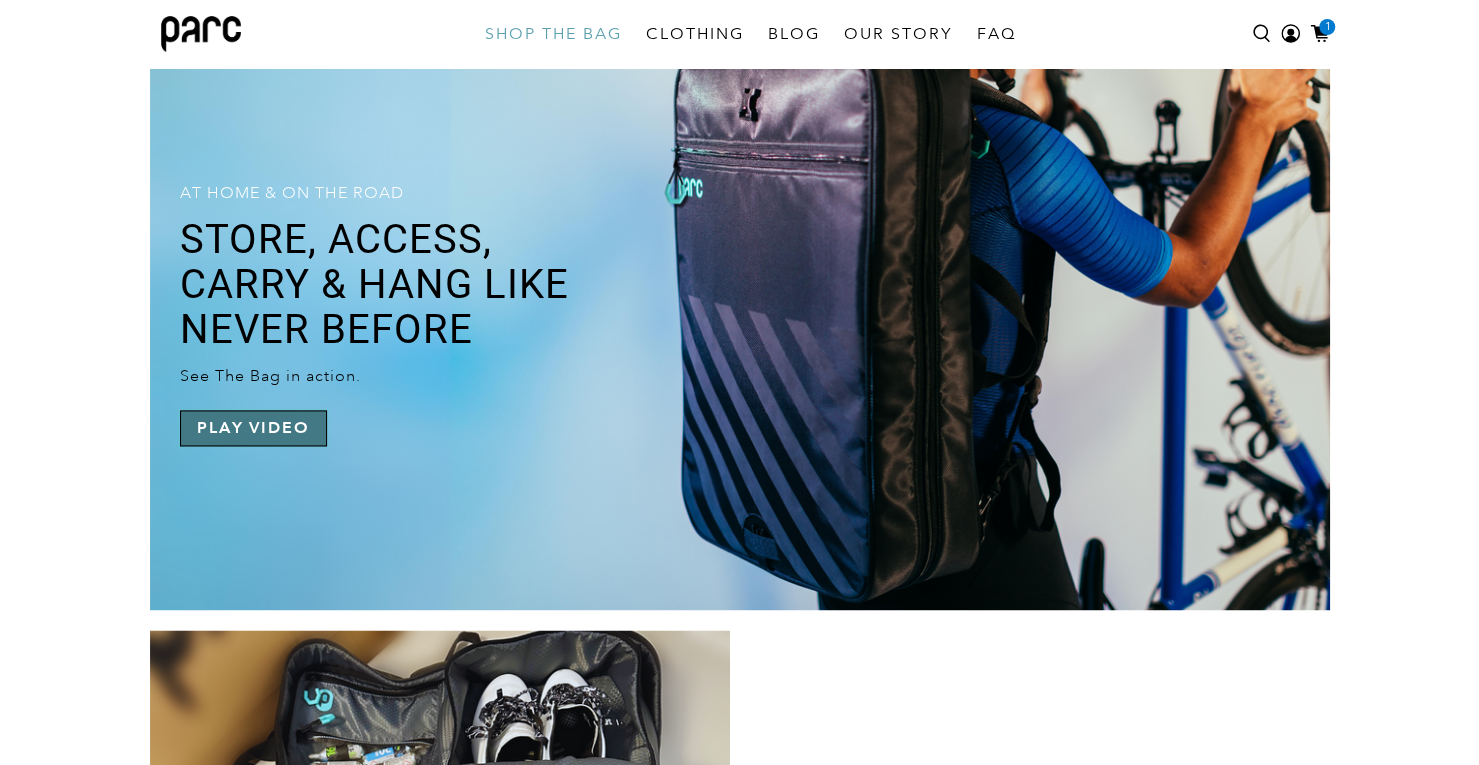 click on "Play video" at bounding box center (253, 428) 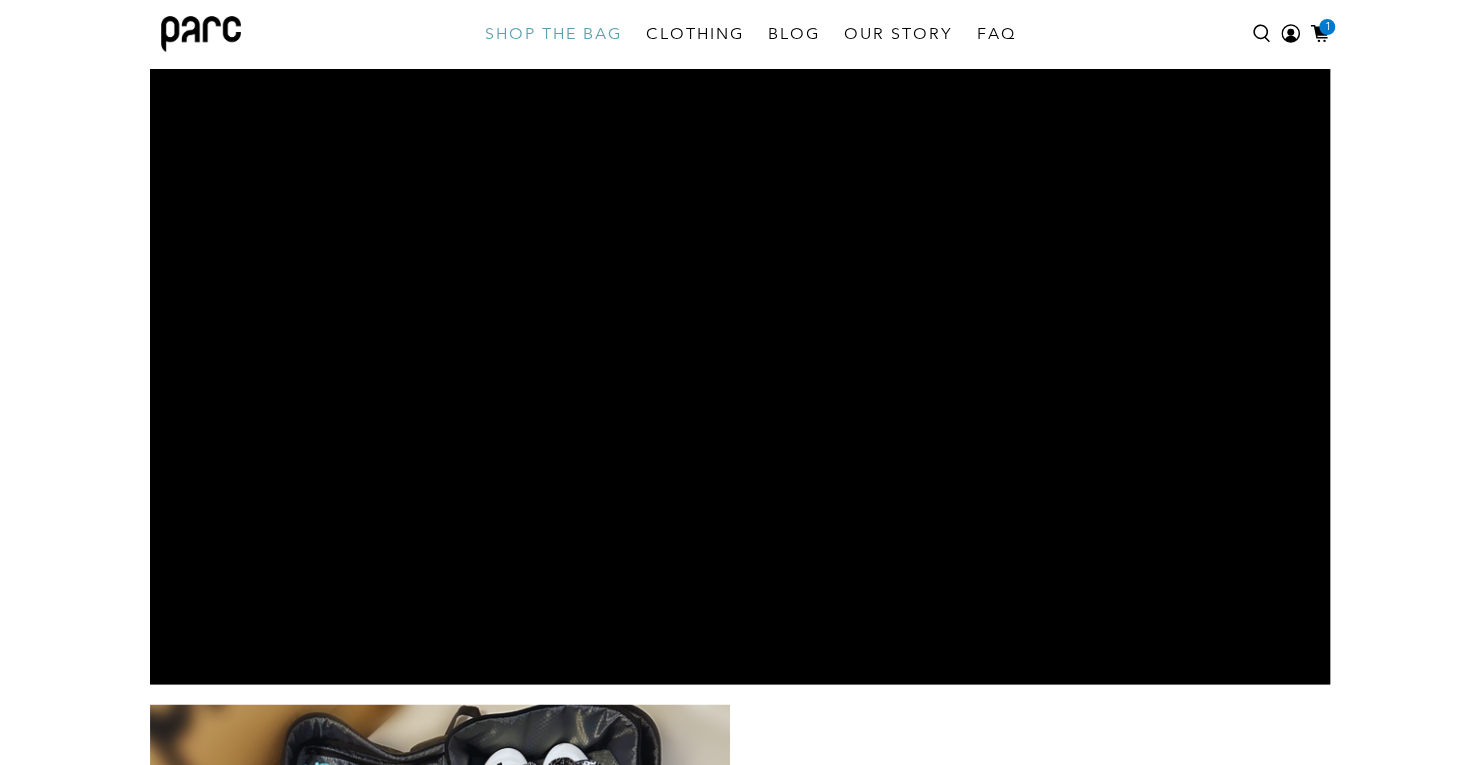 type on "*****" 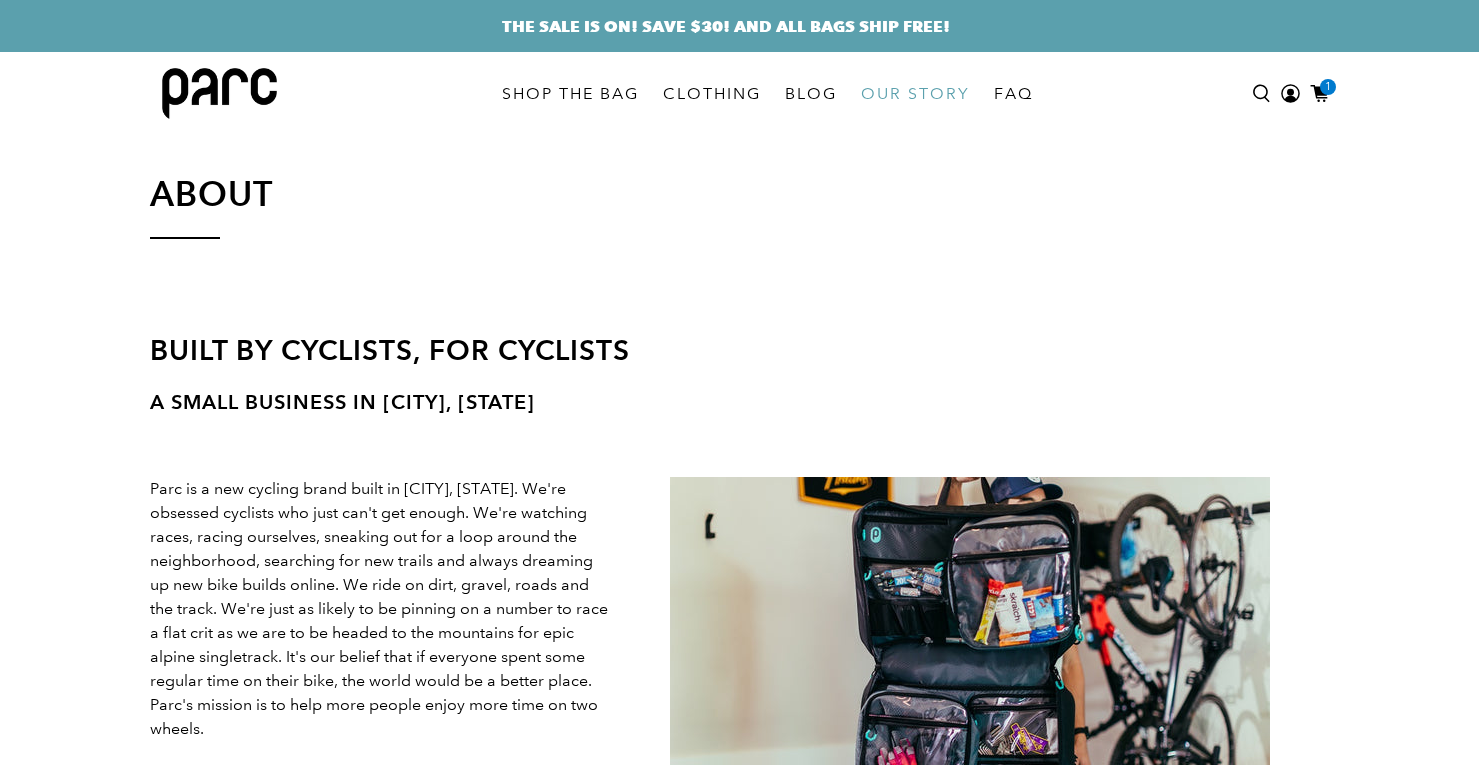 scroll, scrollTop: 0, scrollLeft: 0, axis: both 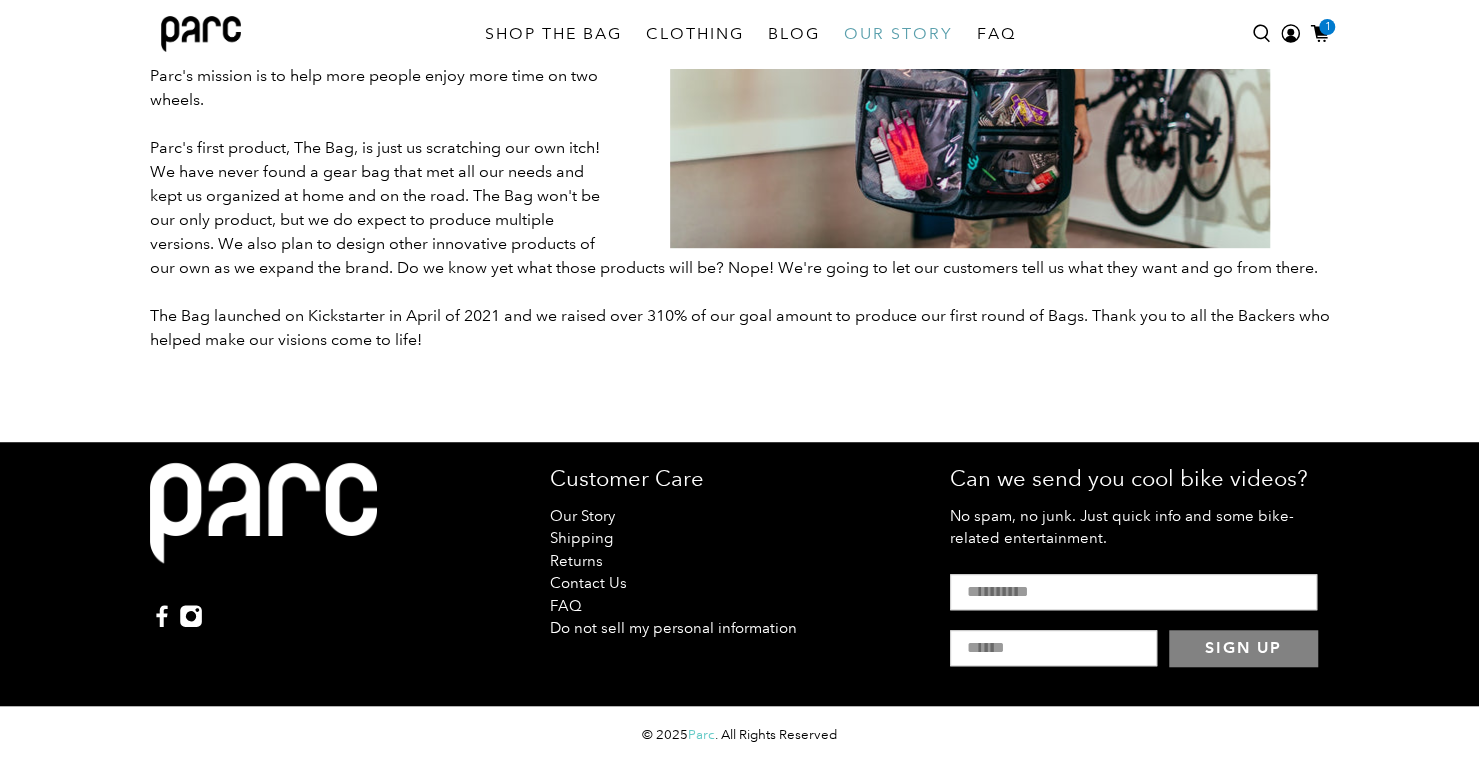click on "Contact Us" at bounding box center [588, 583] 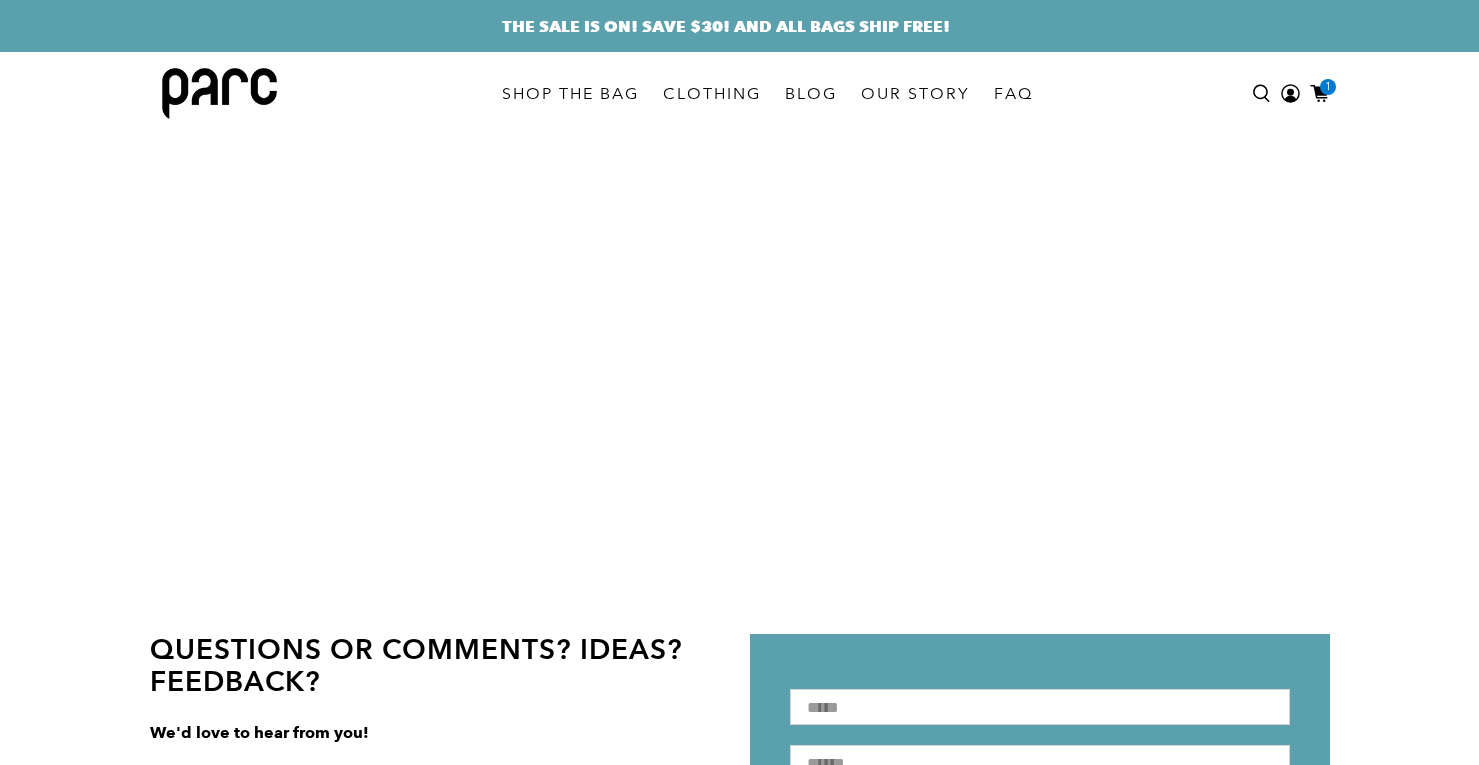 scroll, scrollTop: 0, scrollLeft: 0, axis: both 